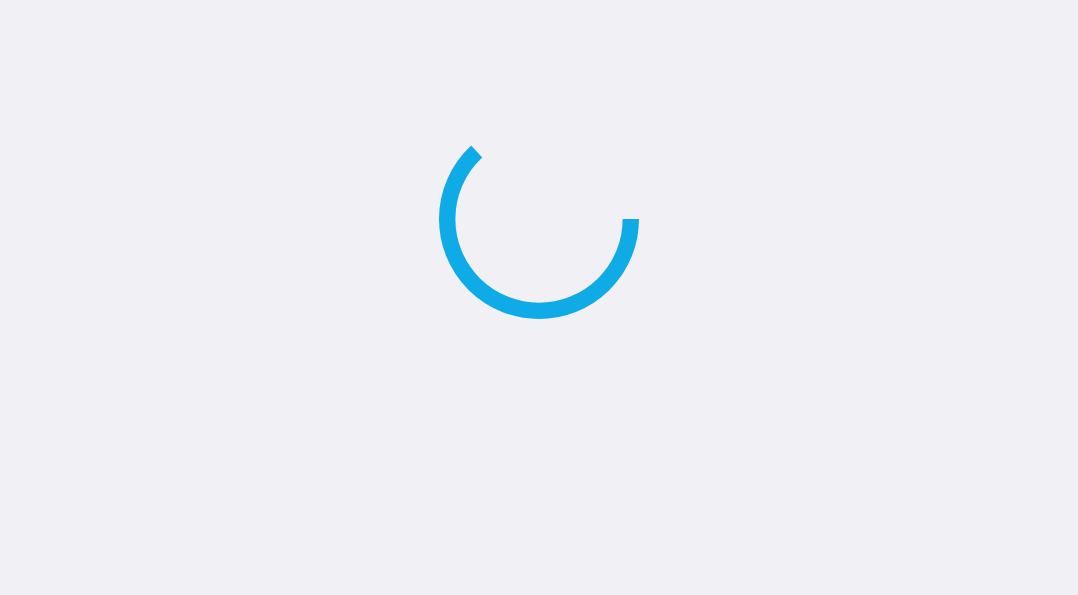 scroll, scrollTop: 0, scrollLeft: 0, axis: both 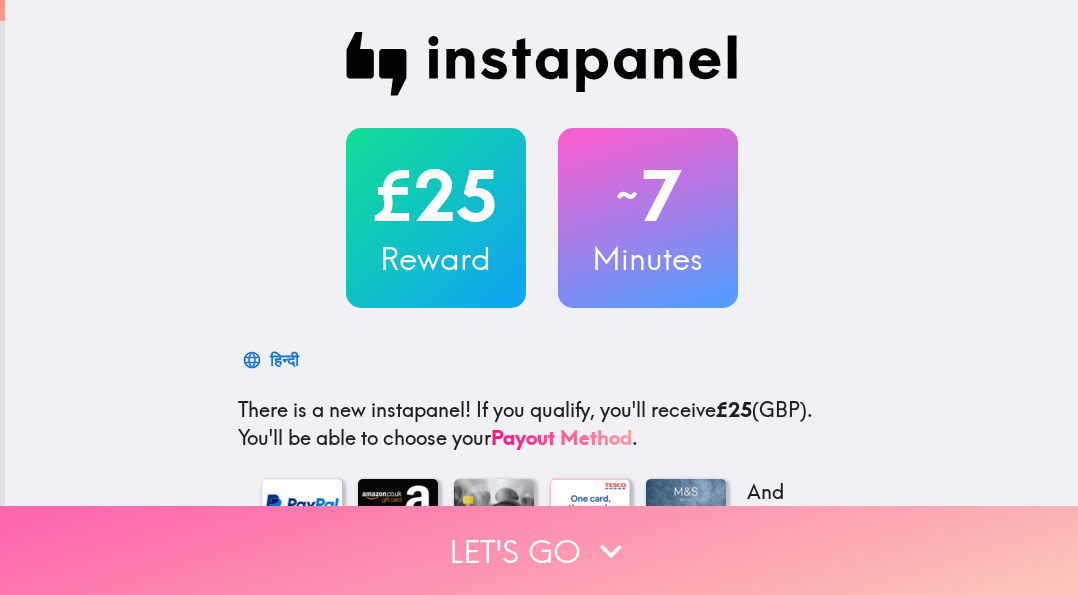 click on "Let's go" at bounding box center [539, 550] 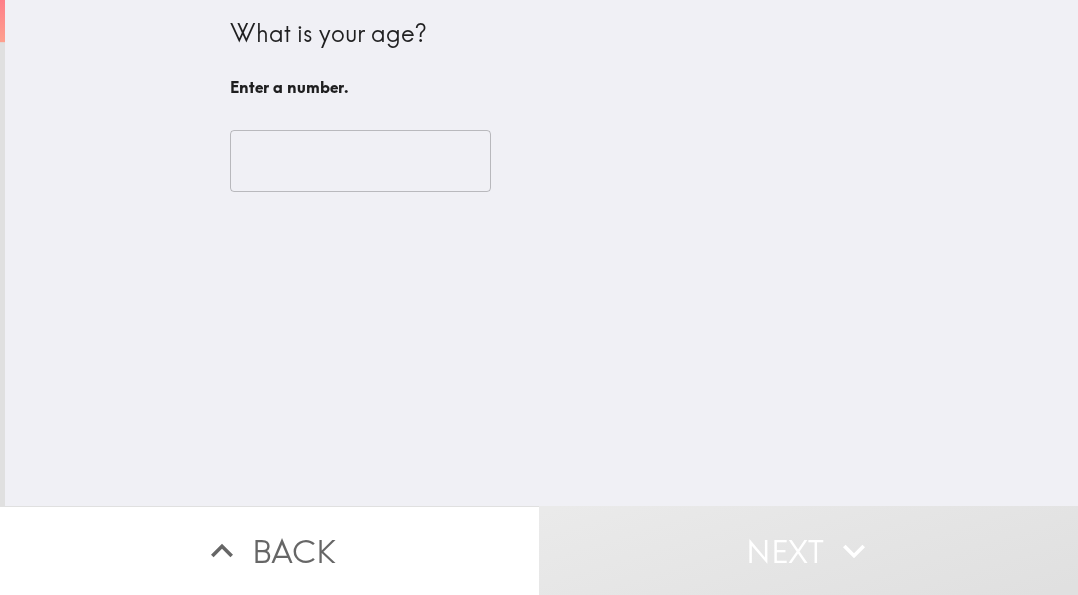 click at bounding box center (360, 161) 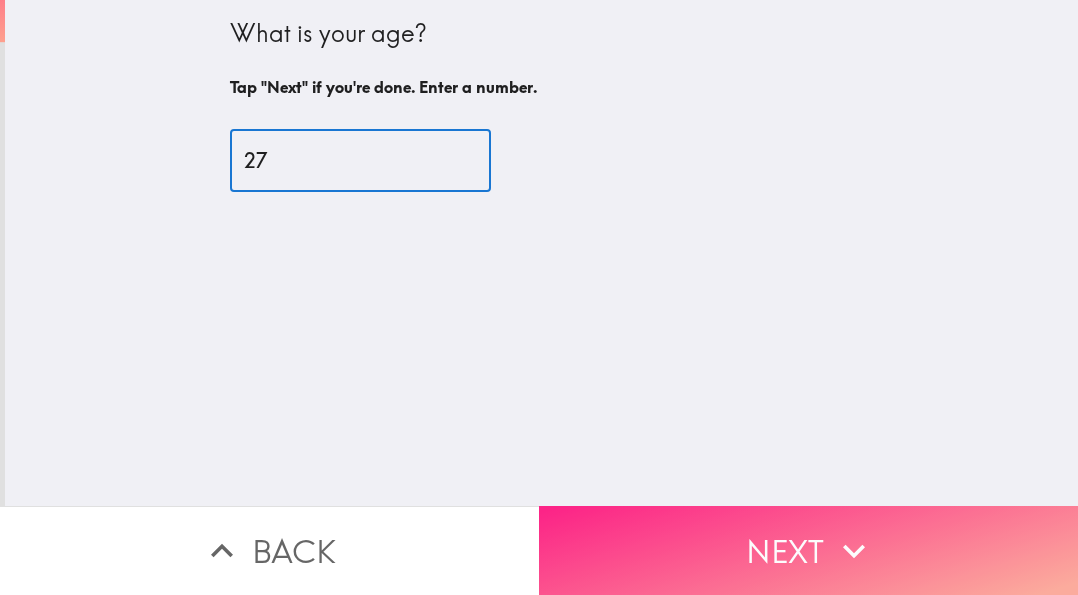 type on "27" 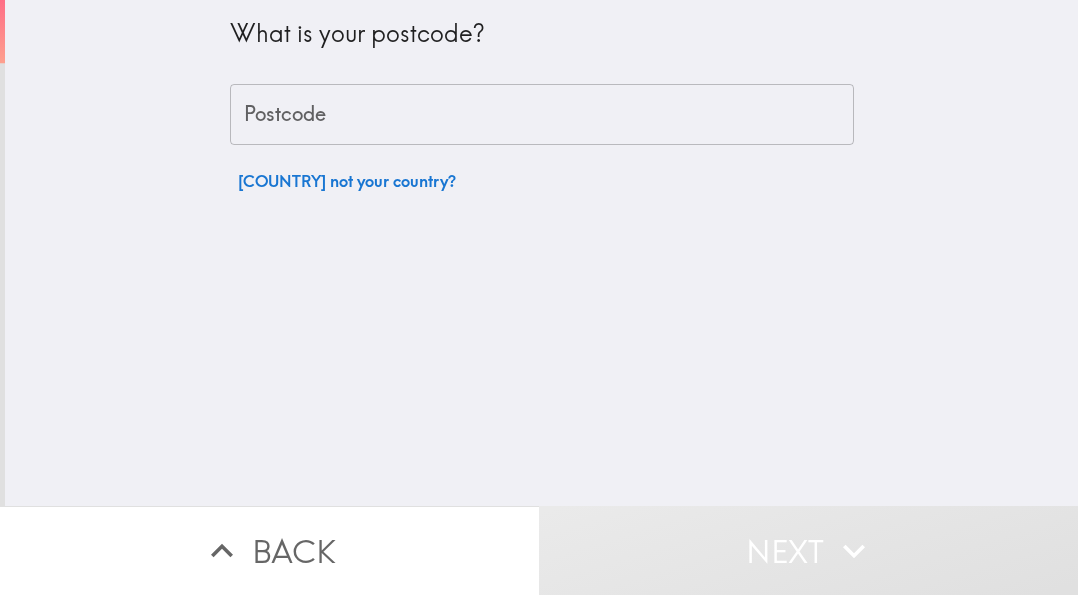 click on "Postcode" at bounding box center (542, 115) 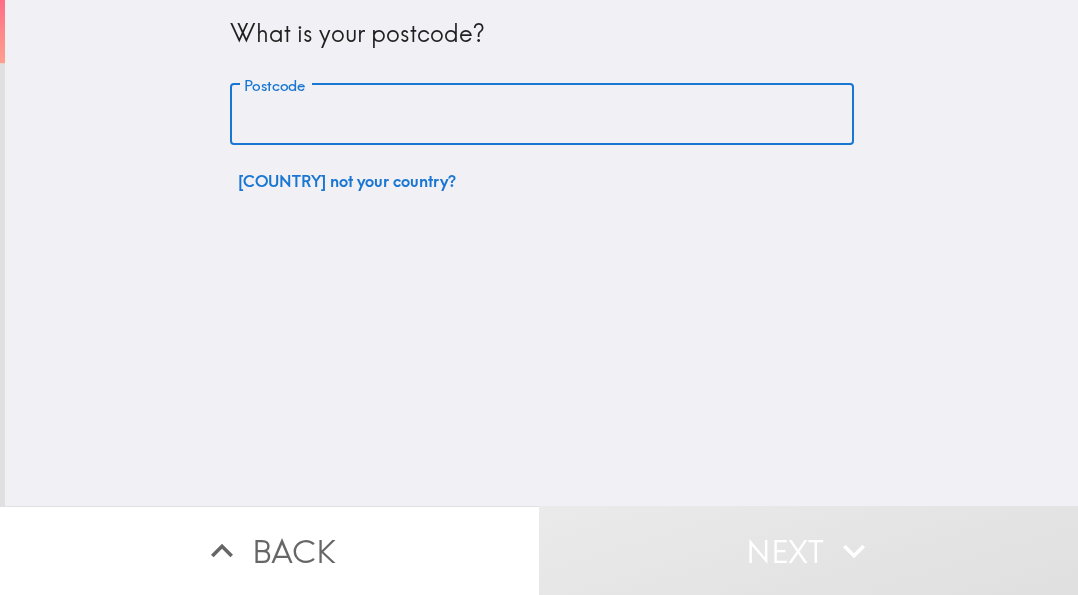 type on "[POSTAL CODE]" 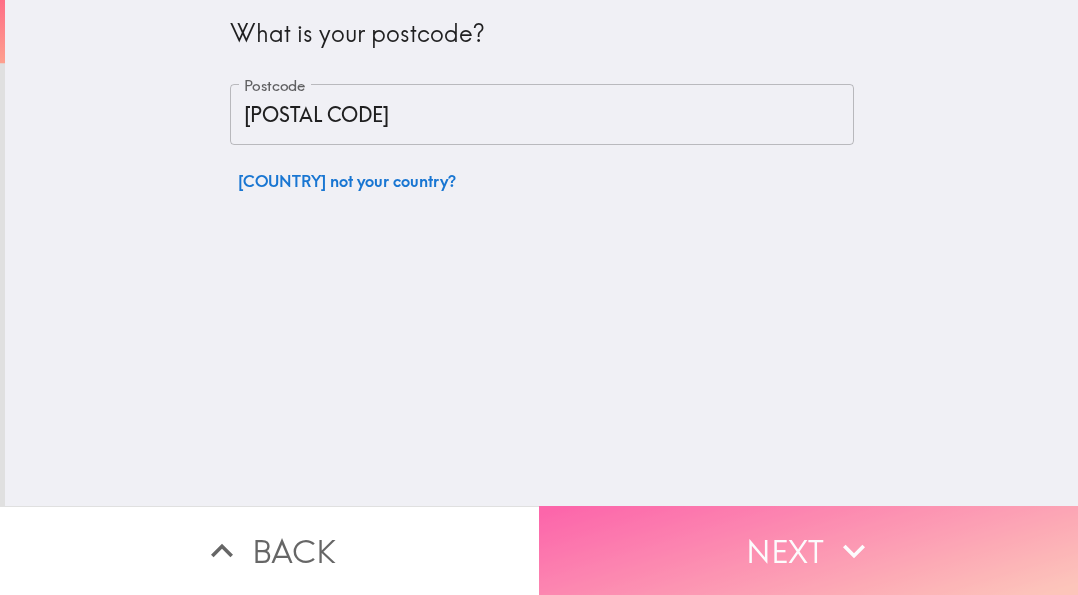 click on "Next" at bounding box center (808, 550) 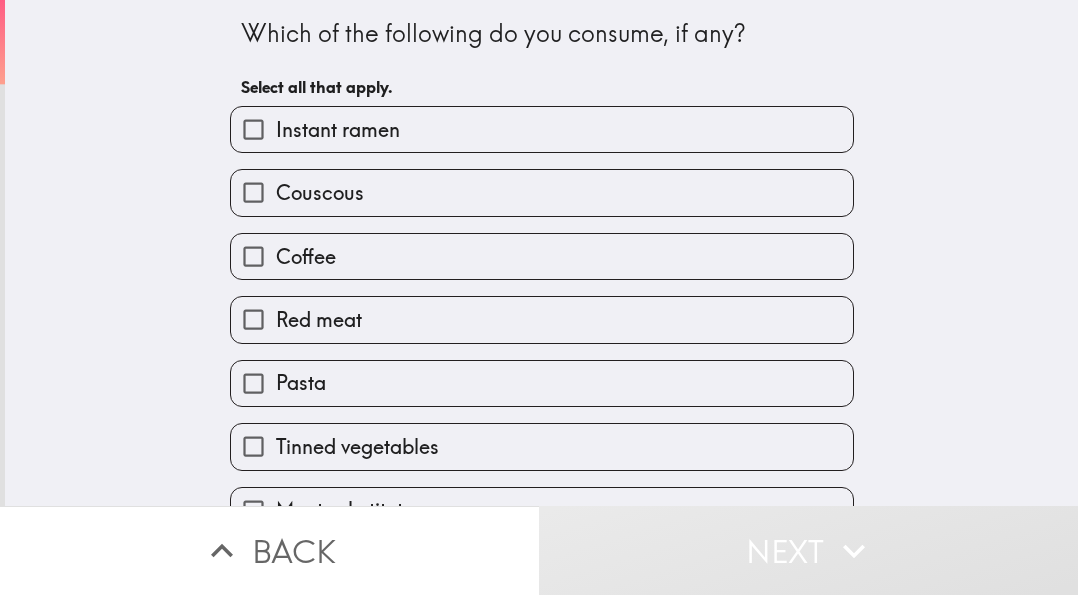 click on "Instant ramen" at bounding box center [253, 129] 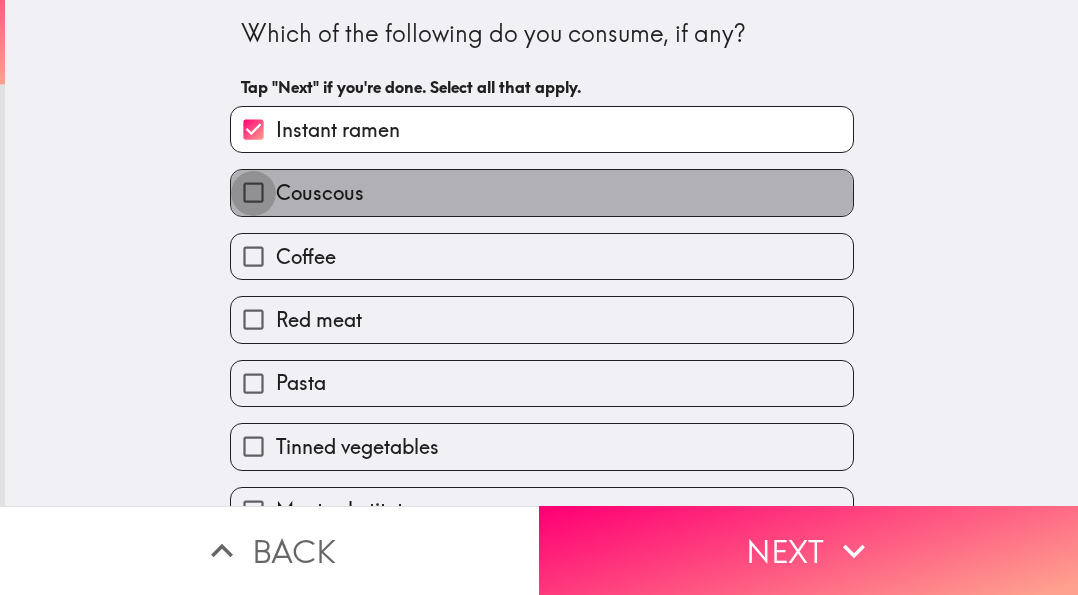 click on "Couscous" at bounding box center [253, 192] 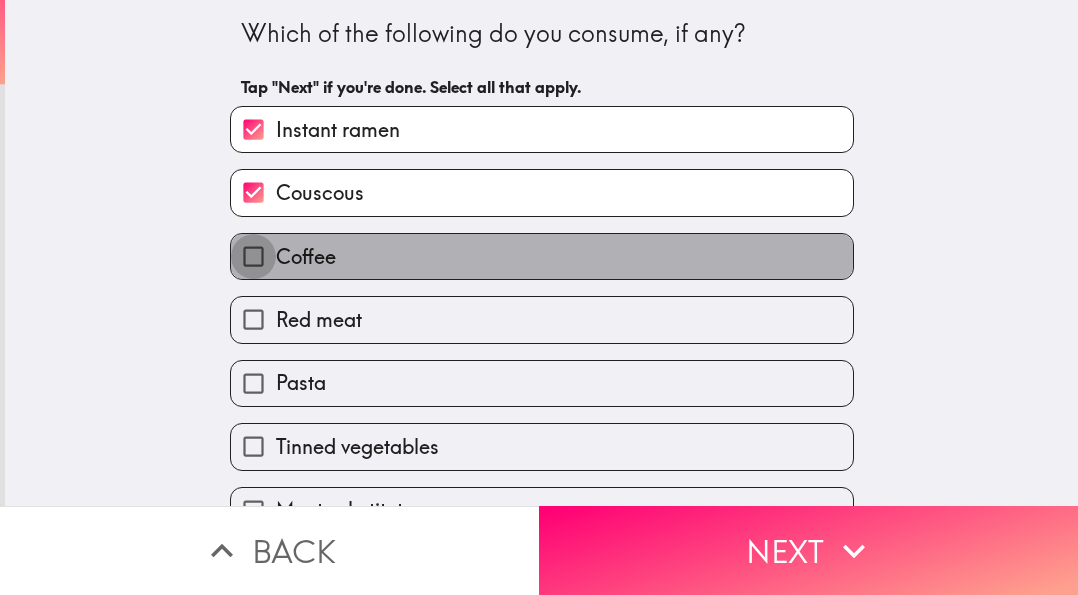 click on "Coffee" at bounding box center [253, 256] 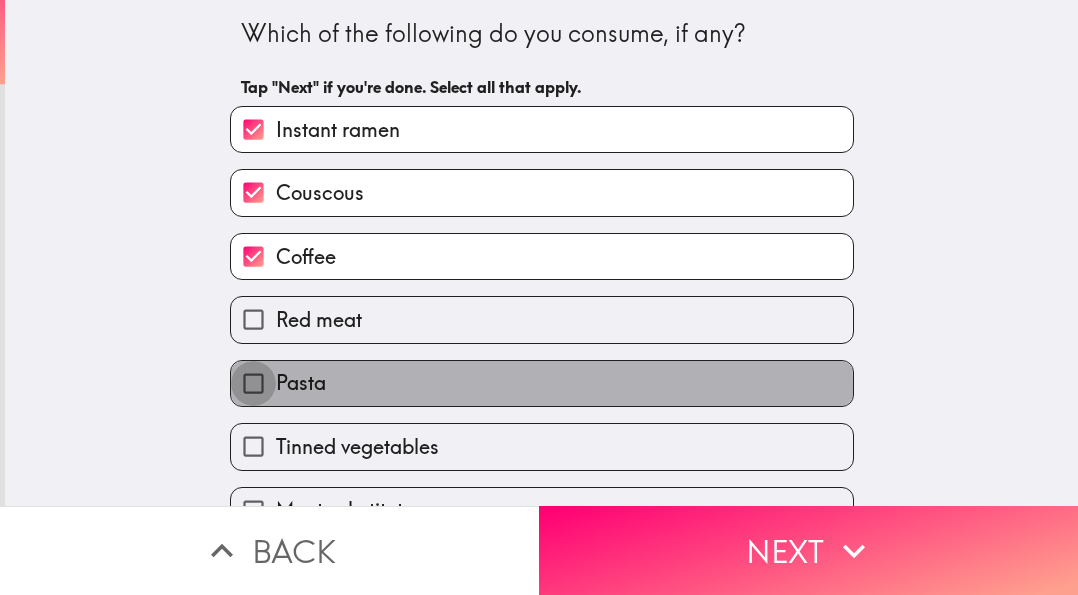 click on "Pasta" at bounding box center (253, 383) 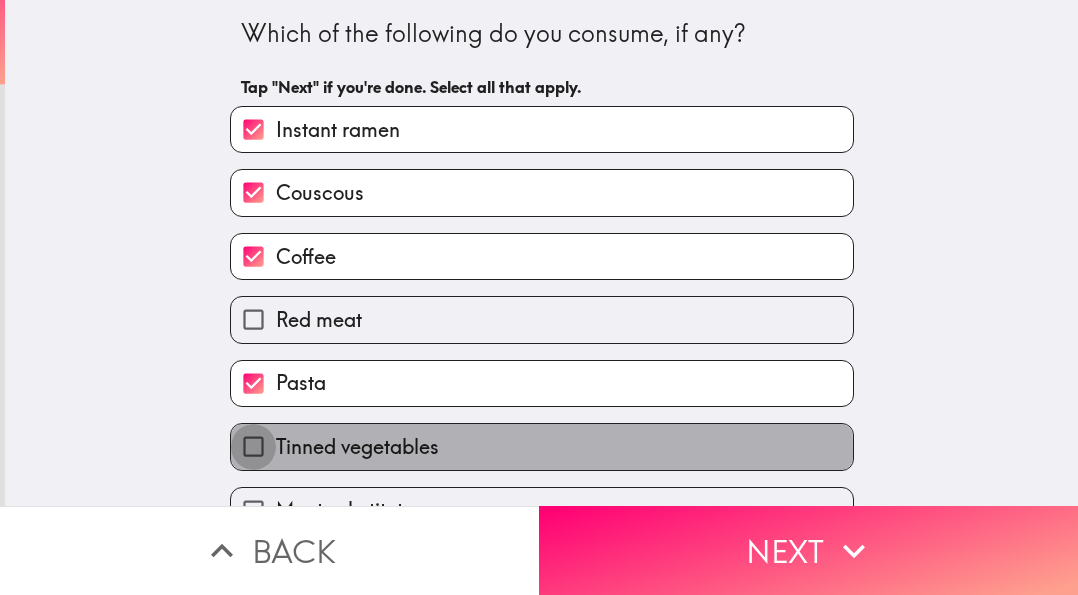 click on "Tinned vegetables" at bounding box center [253, 446] 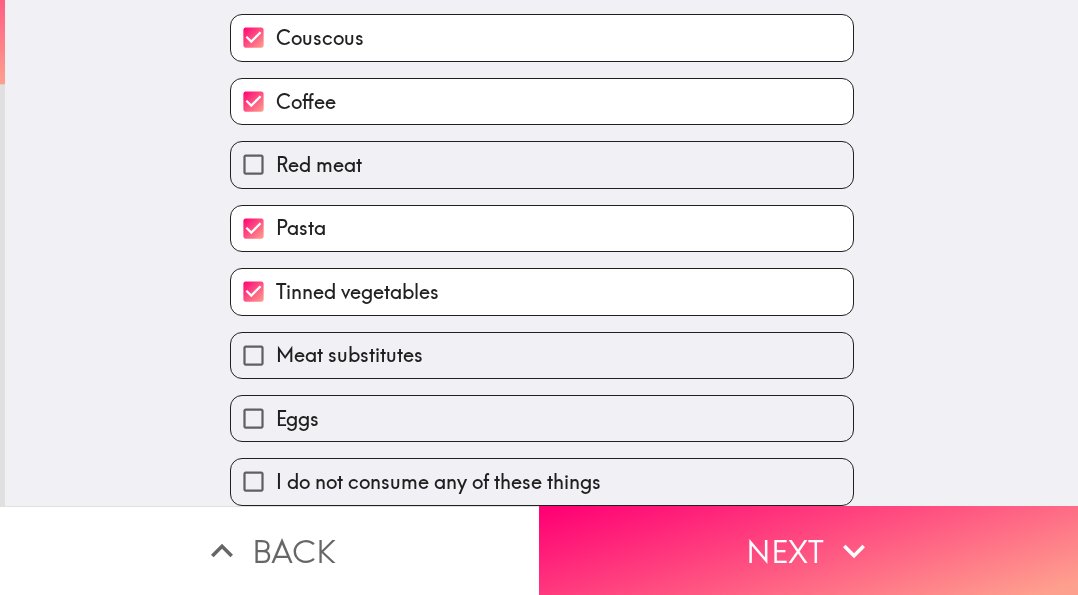 scroll, scrollTop: 179, scrollLeft: 0, axis: vertical 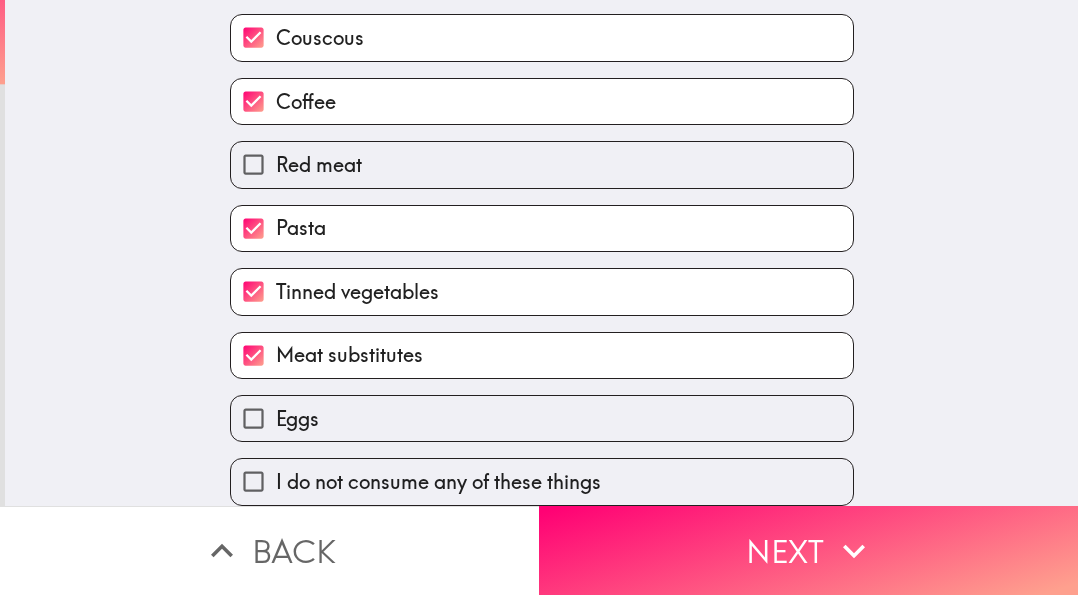 click on "Eggs" at bounding box center (253, 418) 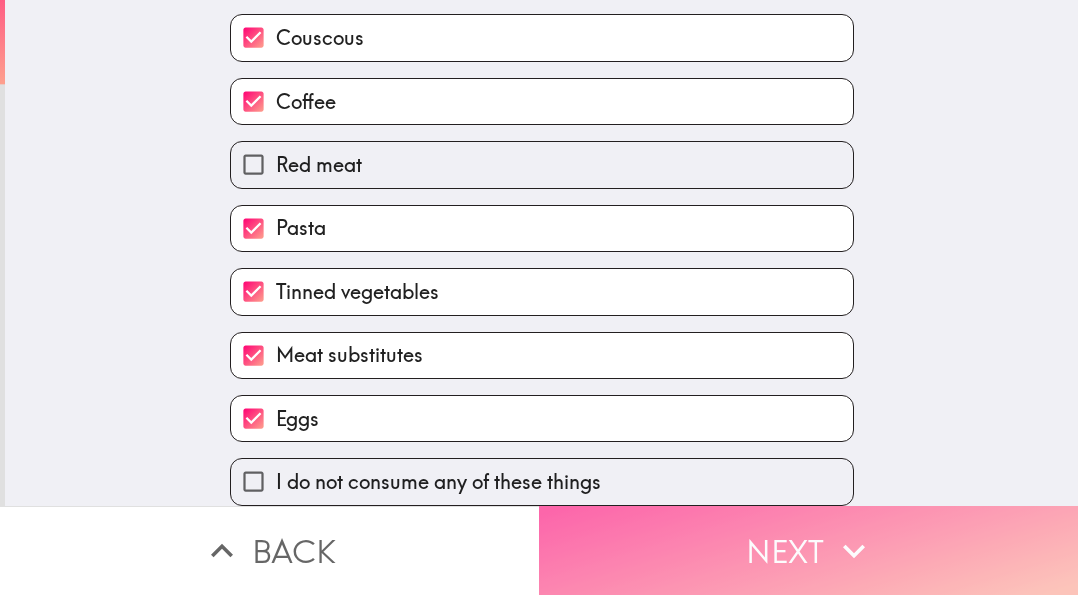 click on "Next" at bounding box center [808, 550] 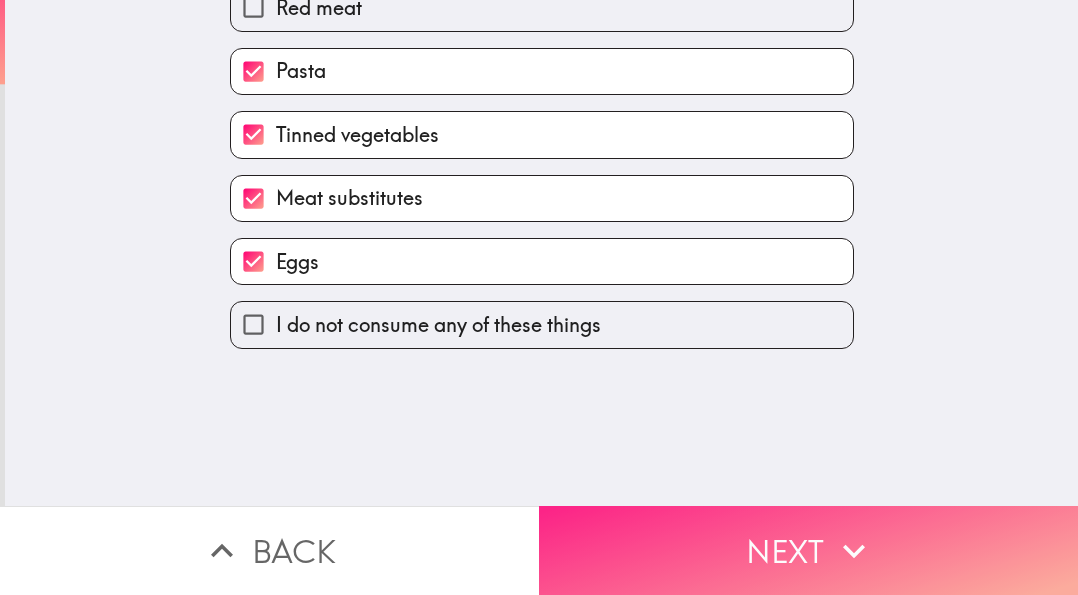 scroll, scrollTop: 0, scrollLeft: 0, axis: both 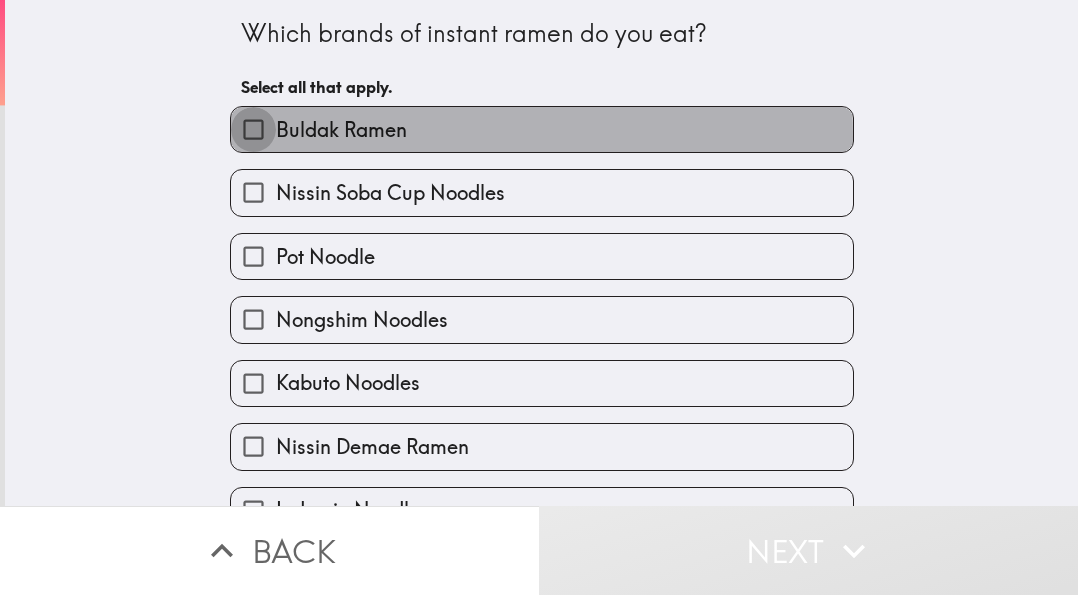 click on "Buldak Ramen" at bounding box center (253, 129) 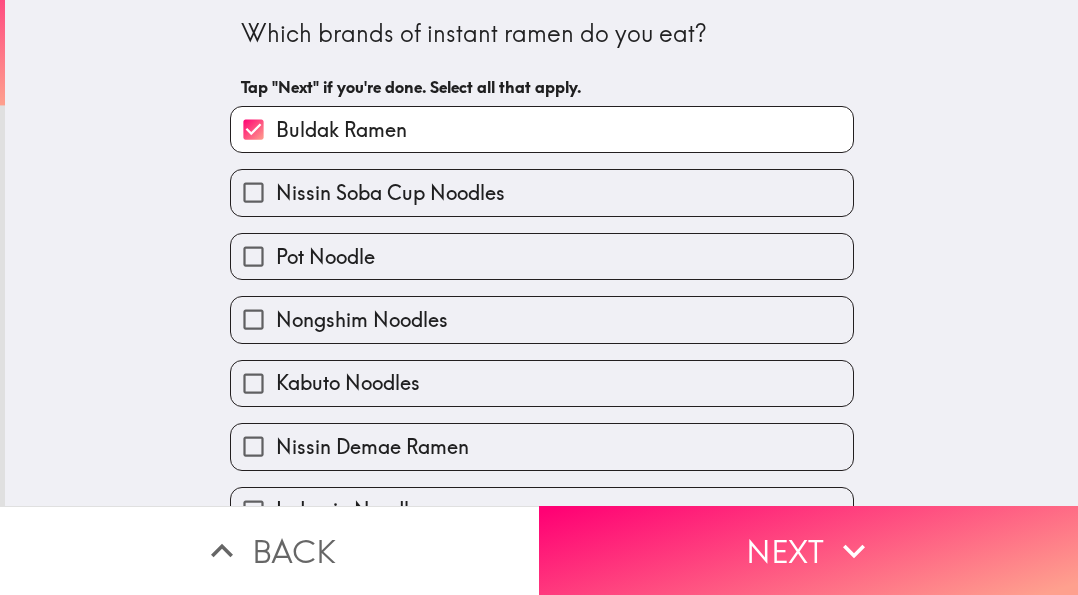 click on "Nissin Soba Cup Noodles" at bounding box center (253, 192) 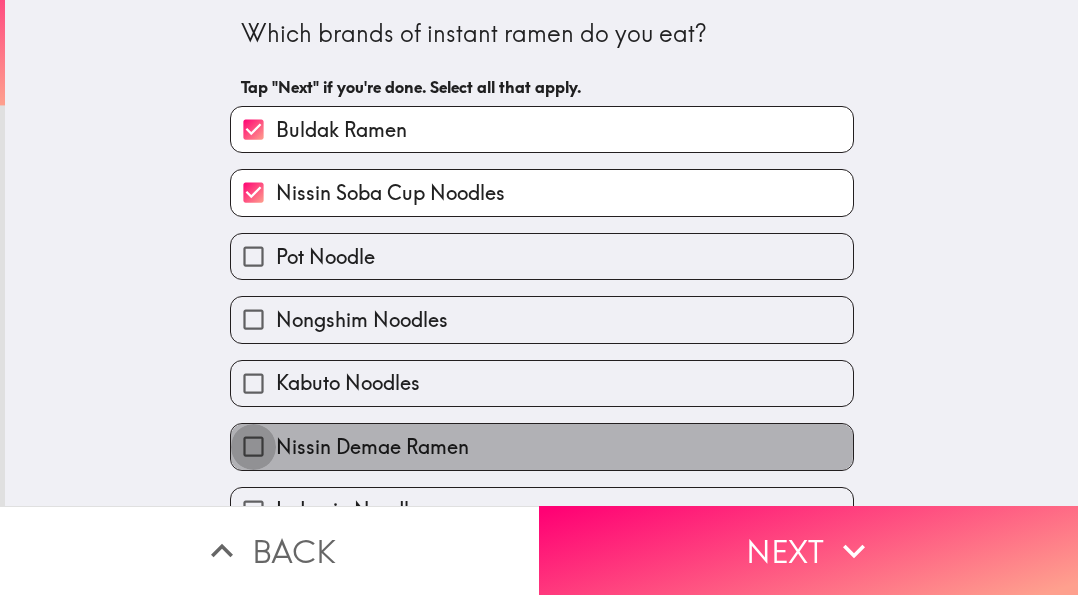 click on "Nissin Demae Ramen" at bounding box center [253, 446] 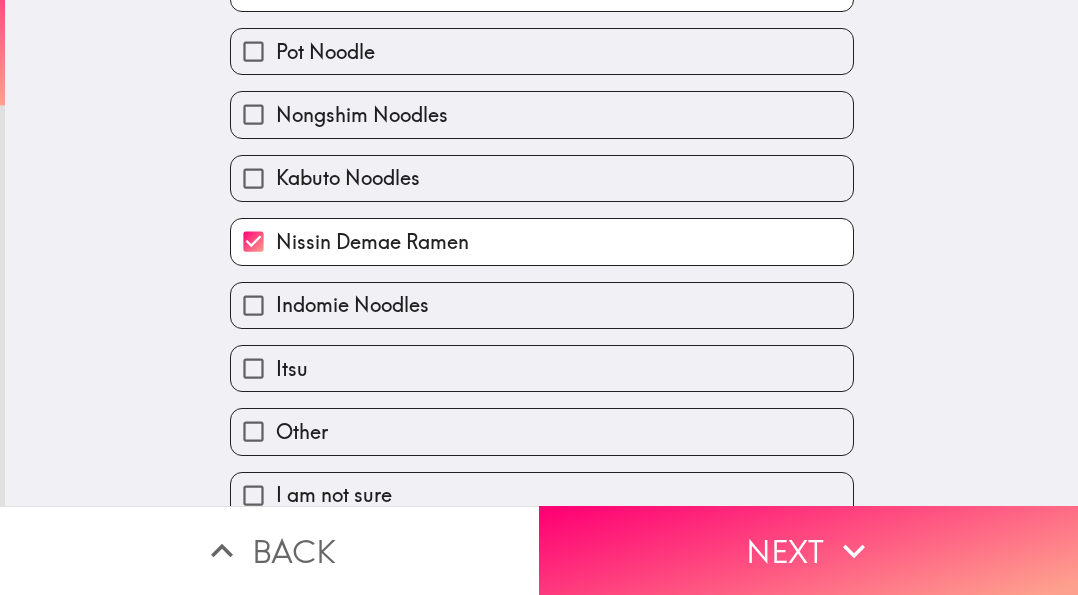 scroll, scrollTop: 243, scrollLeft: 0, axis: vertical 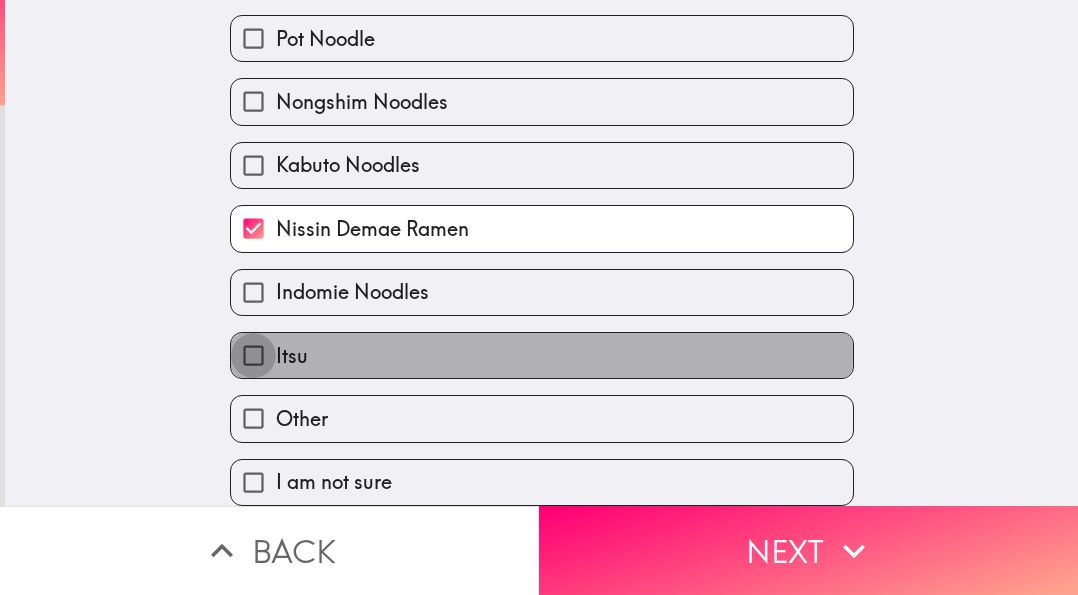click on "Itsu" at bounding box center [253, 355] 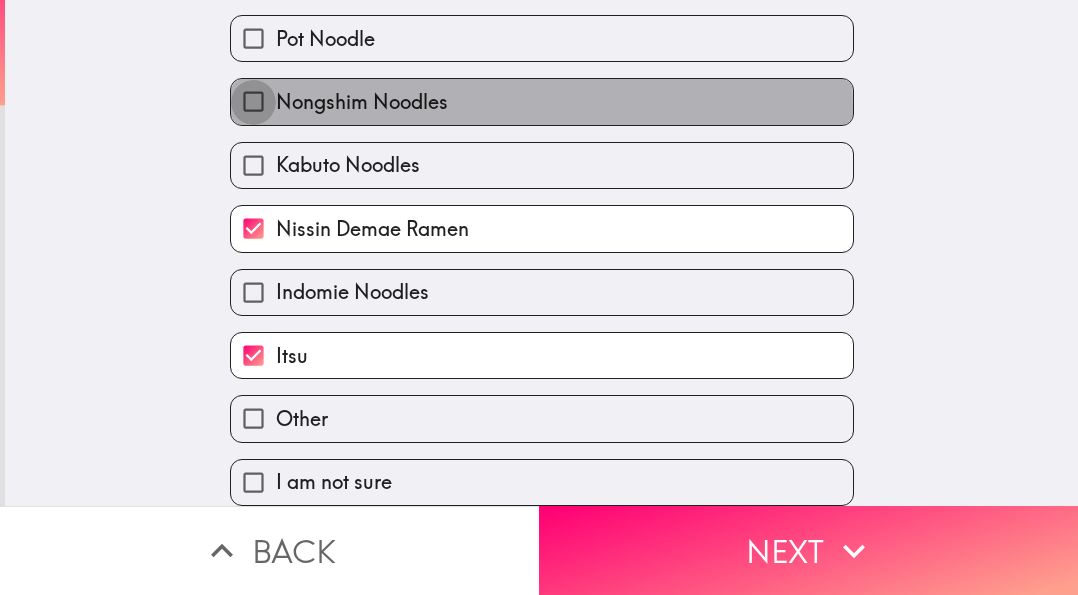 click on "Nongshim Noodles" at bounding box center [253, 101] 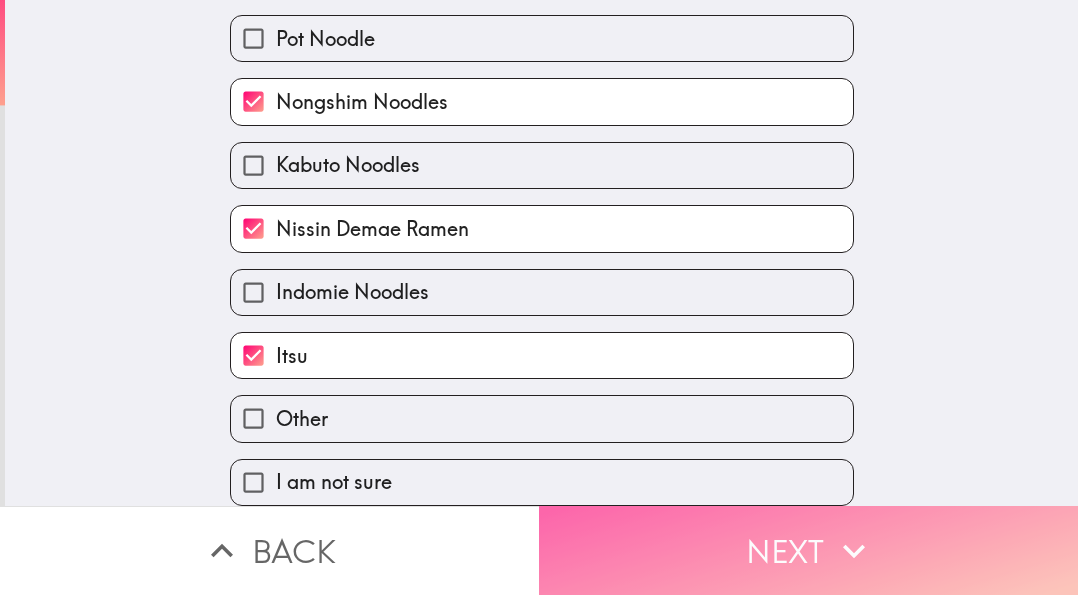 click on "Next" at bounding box center [808, 550] 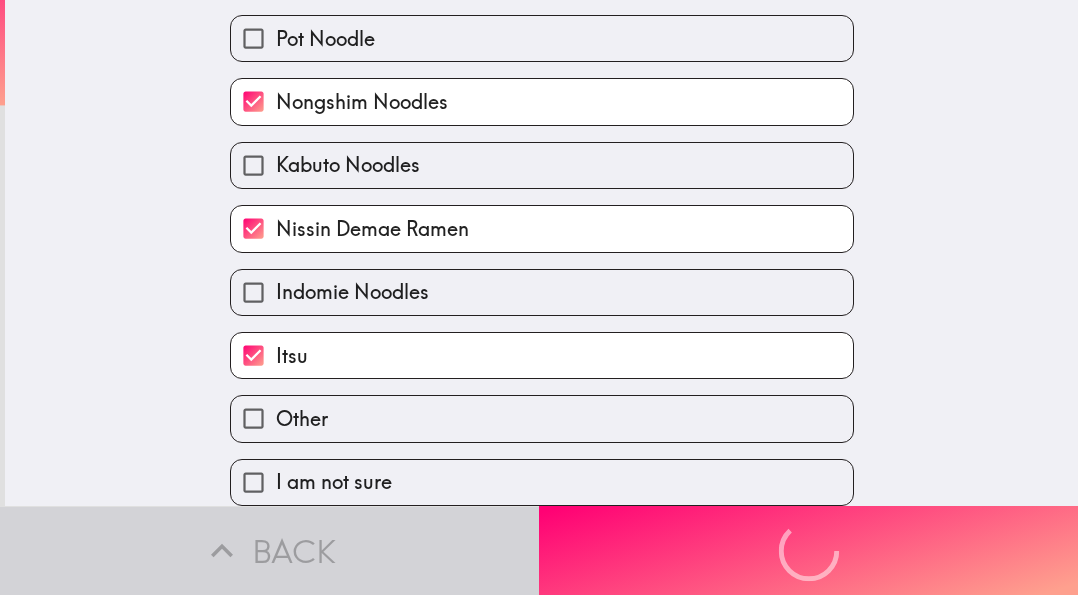 scroll, scrollTop: 2, scrollLeft: 0, axis: vertical 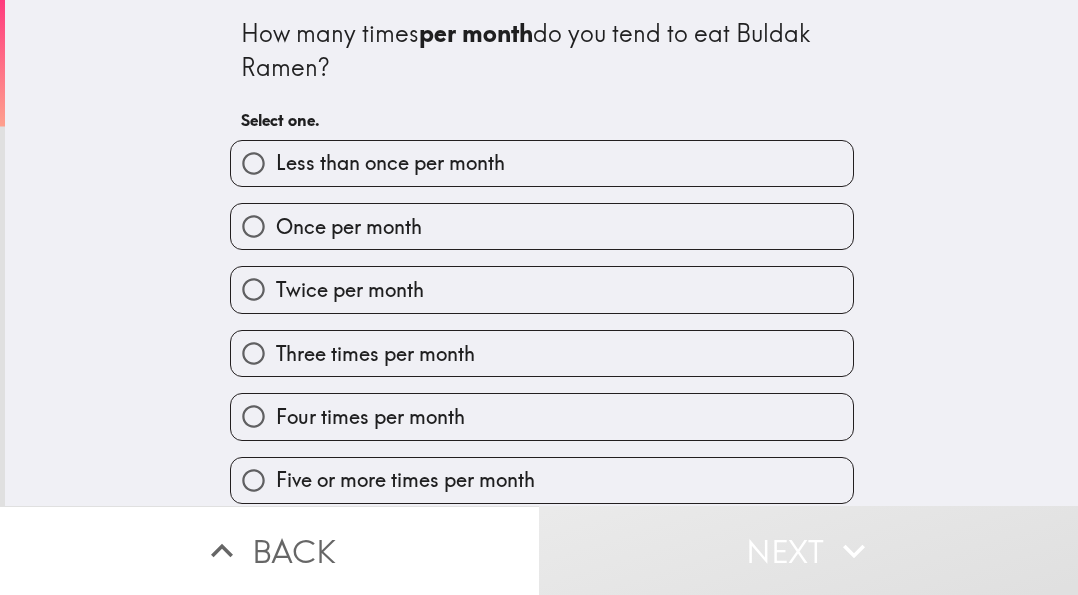 click on "Three times per month" at bounding box center [253, 353] 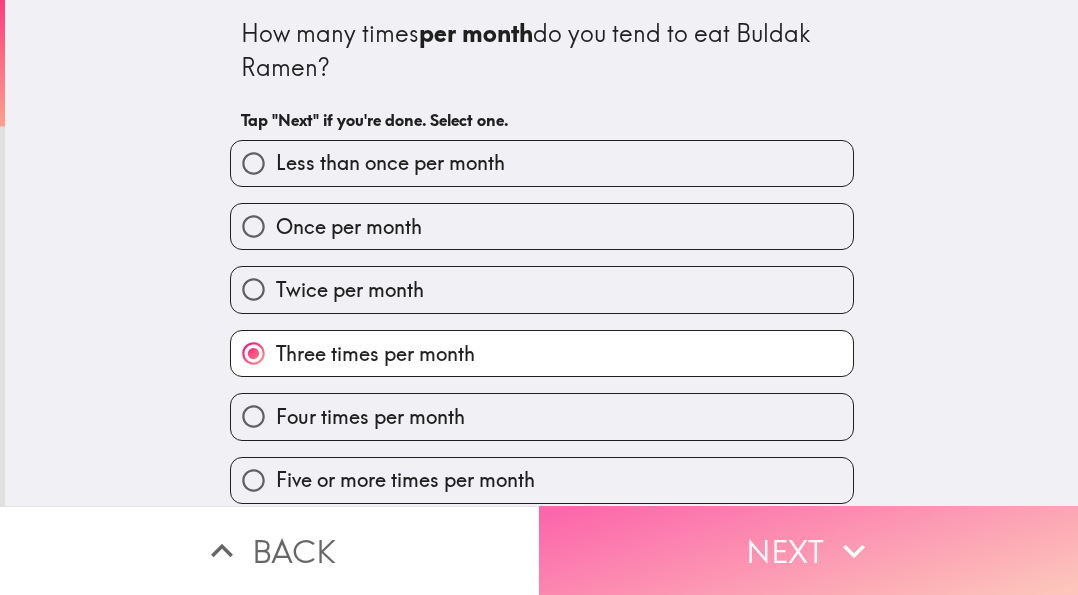click on "Next" at bounding box center [808, 550] 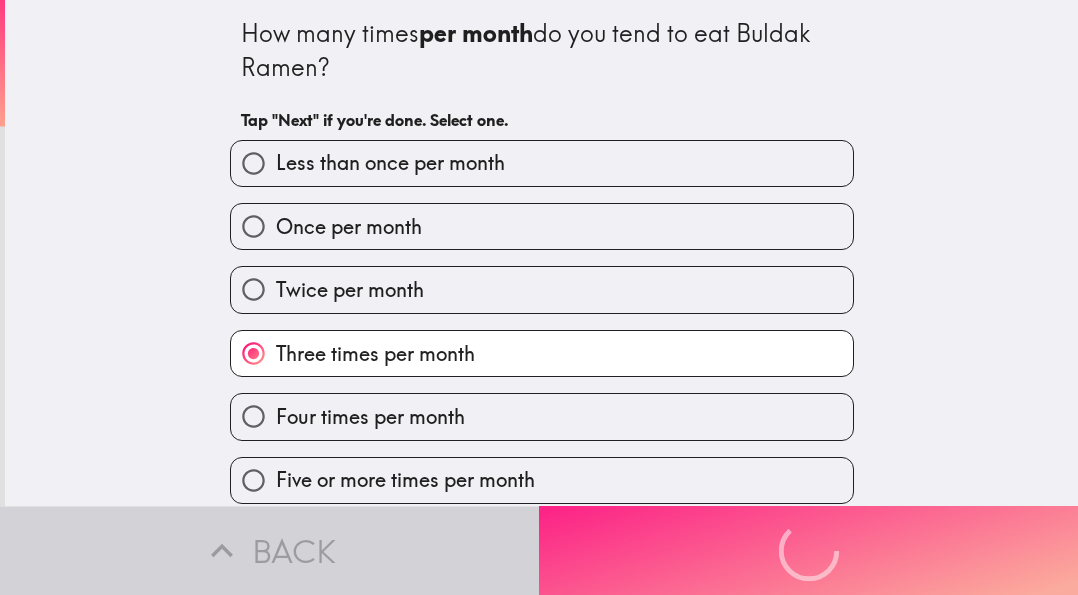scroll, scrollTop: 0, scrollLeft: 0, axis: both 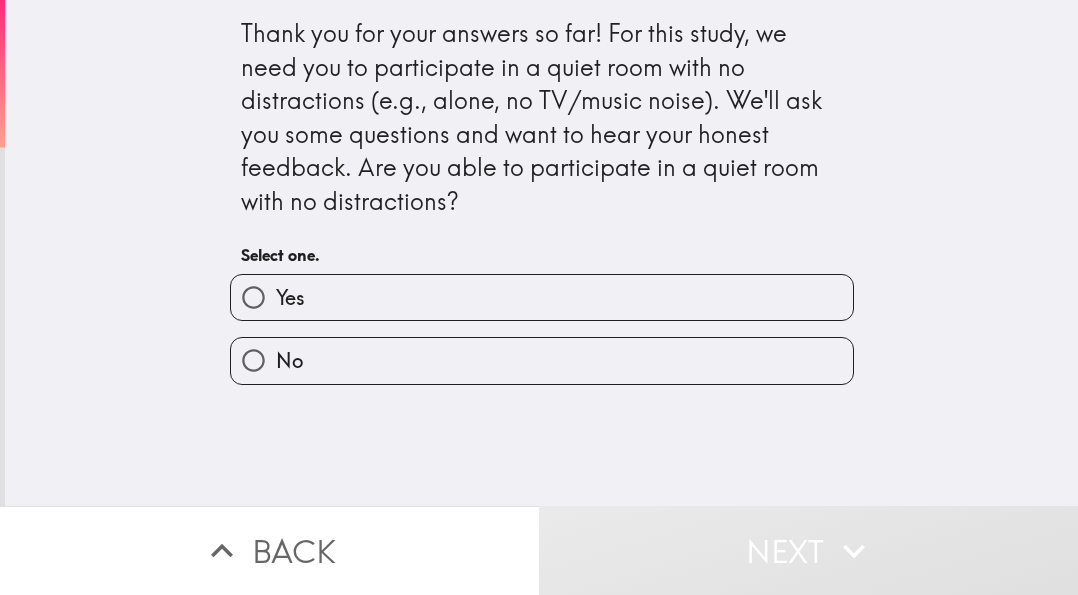 click on "Yes" at bounding box center [542, 297] 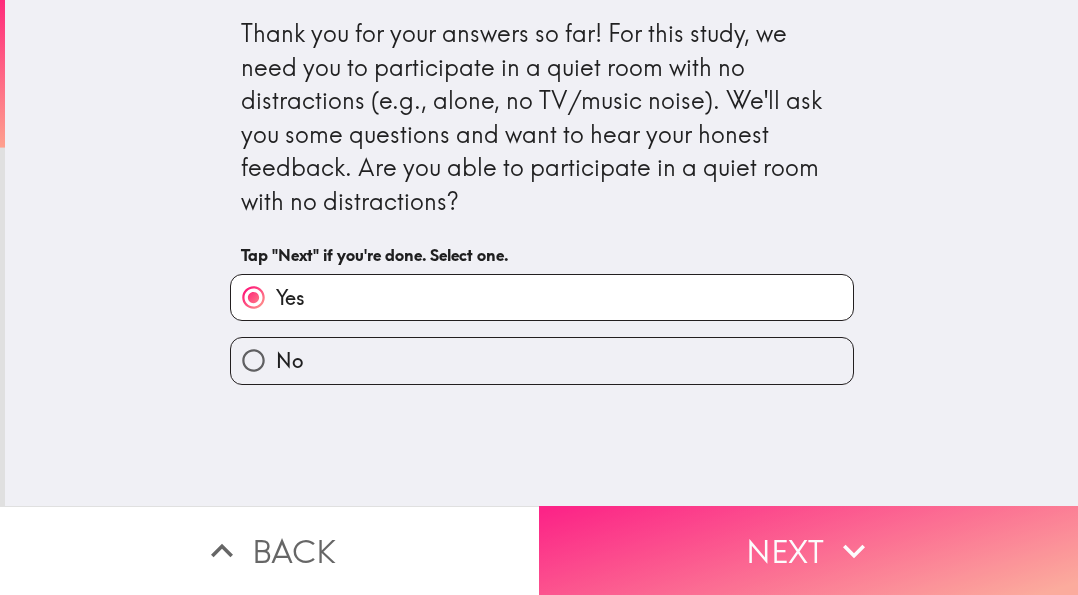 click on "Next" at bounding box center [808, 550] 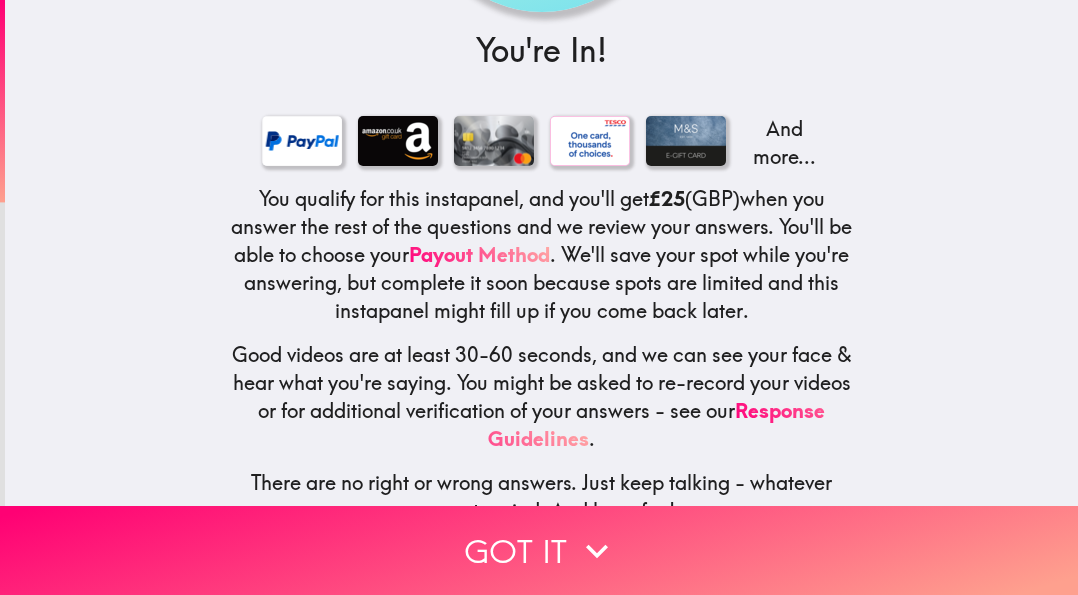 scroll, scrollTop: 310, scrollLeft: 0, axis: vertical 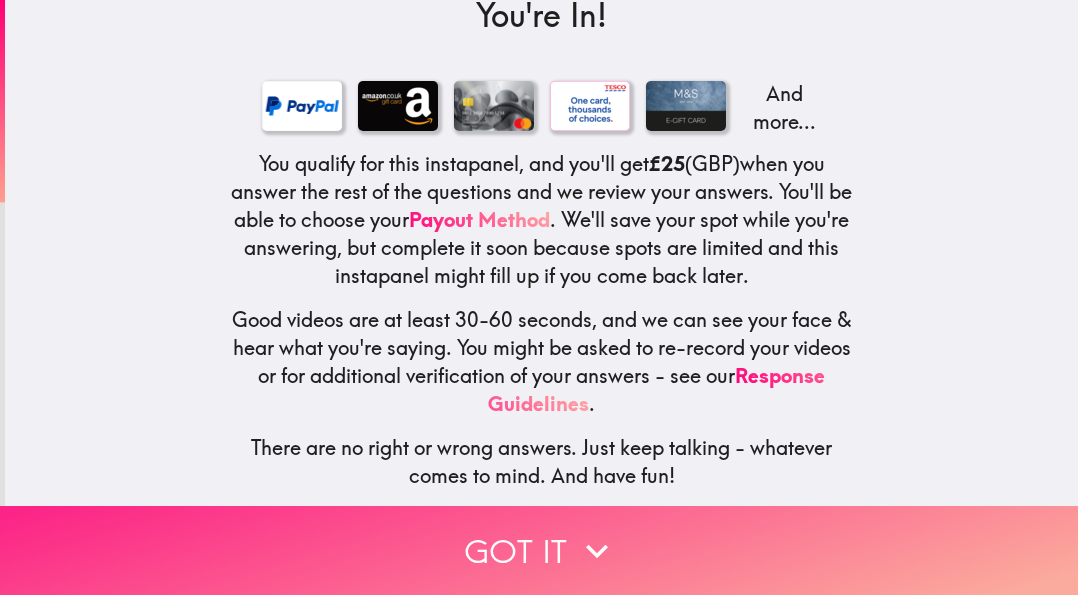 click on "Got it" at bounding box center [539, 550] 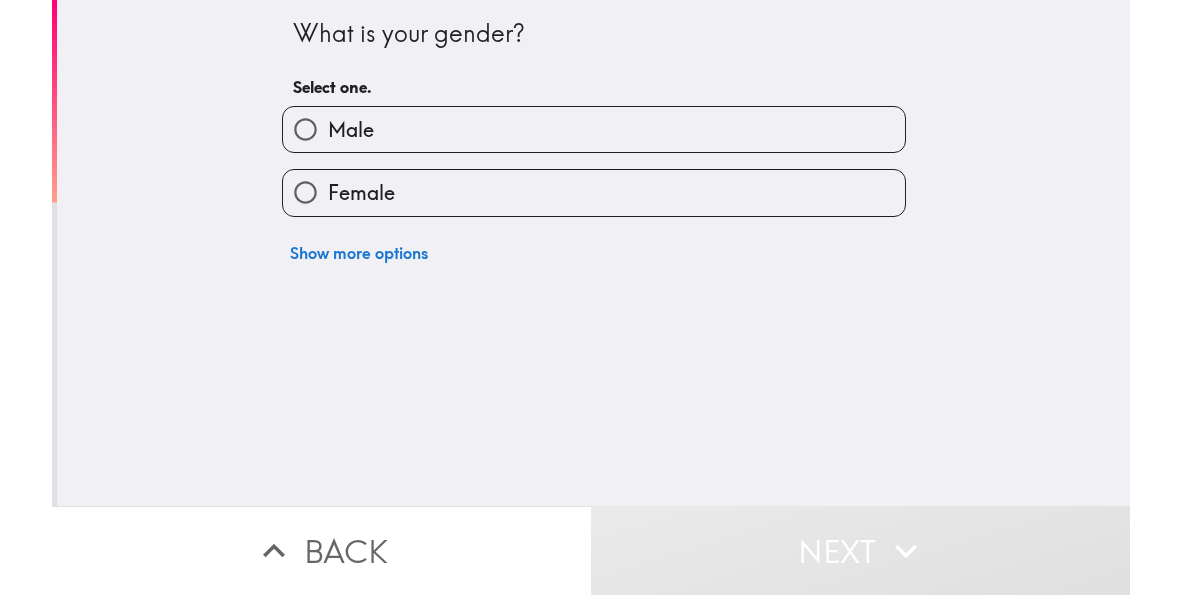 scroll, scrollTop: 0, scrollLeft: 0, axis: both 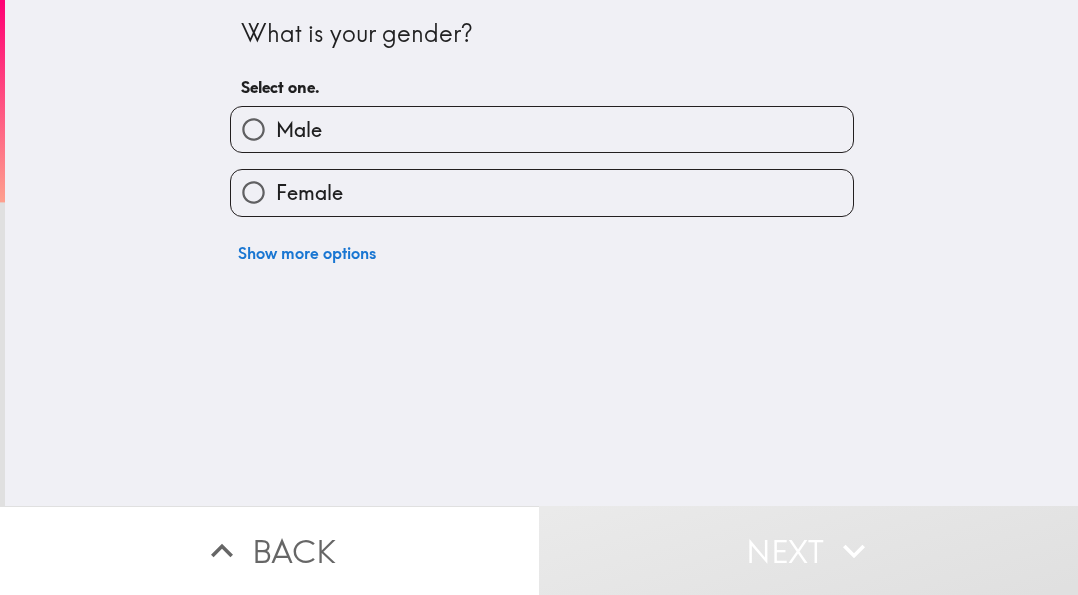 click on "Female" at bounding box center (542, 192) 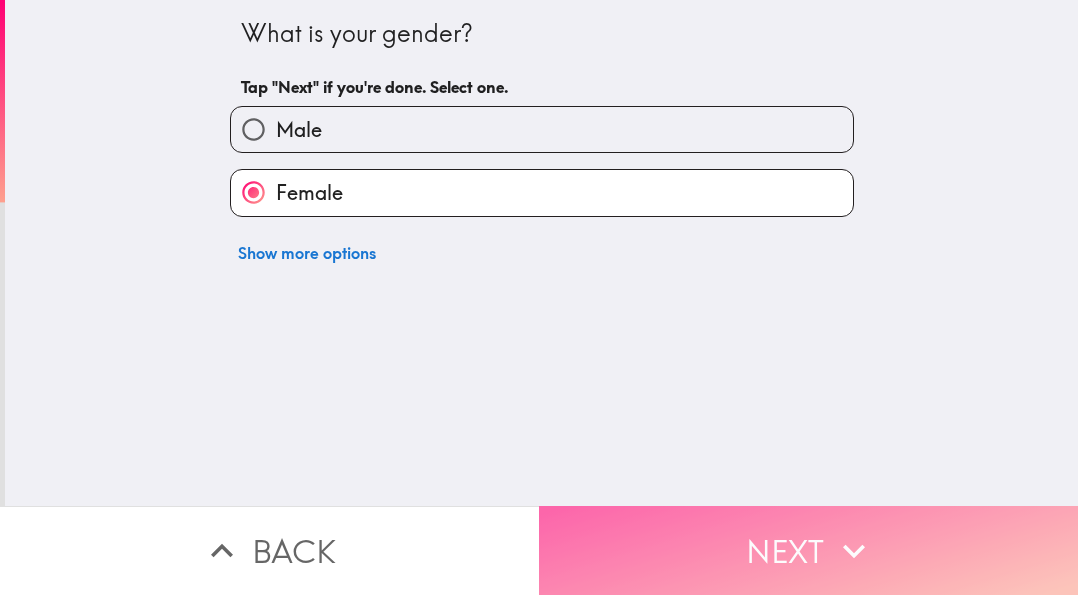 click on "Next" at bounding box center [808, 550] 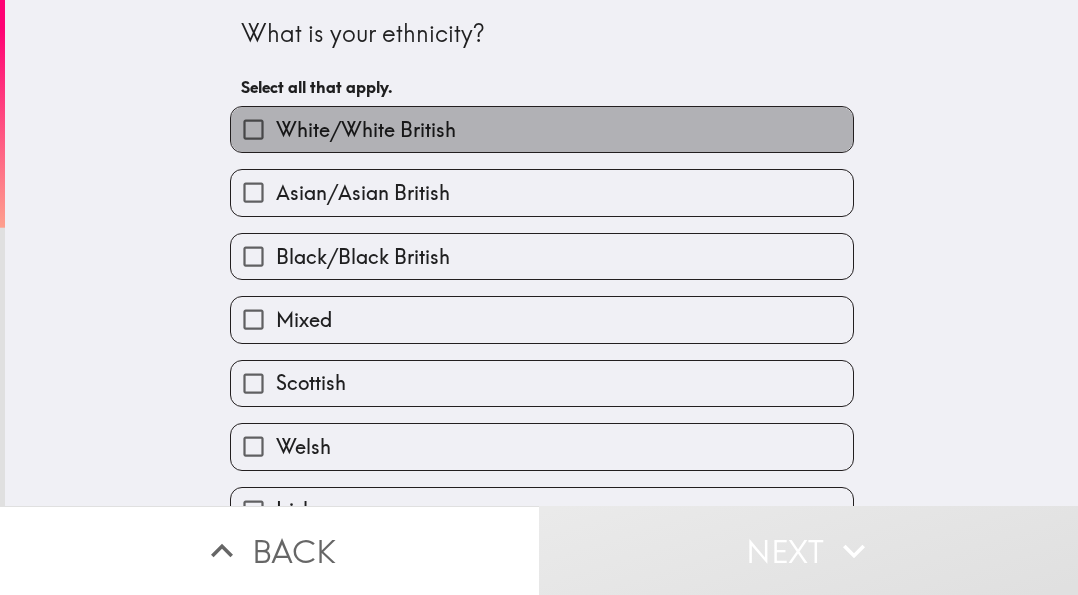 click on "White/White British" at bounding box center [542, 129] 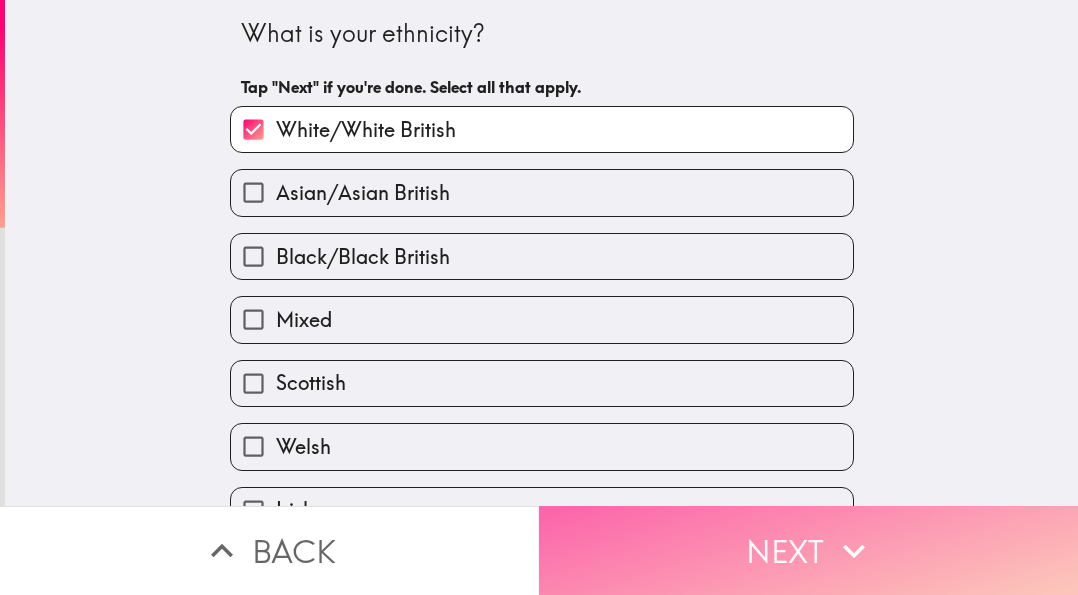 click on "Next" at bounding box center [808, 550] 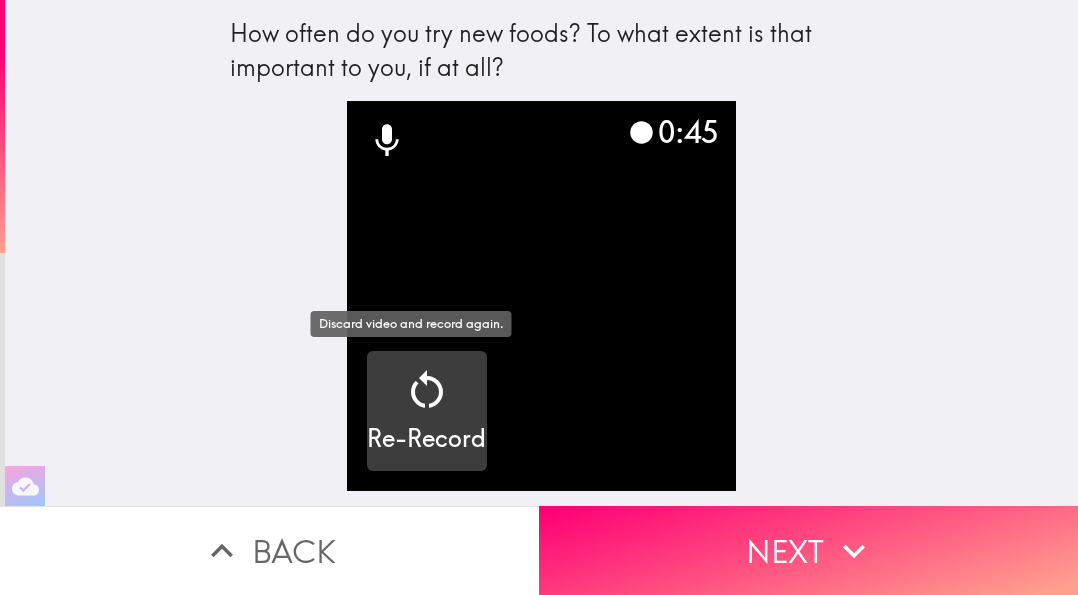 click 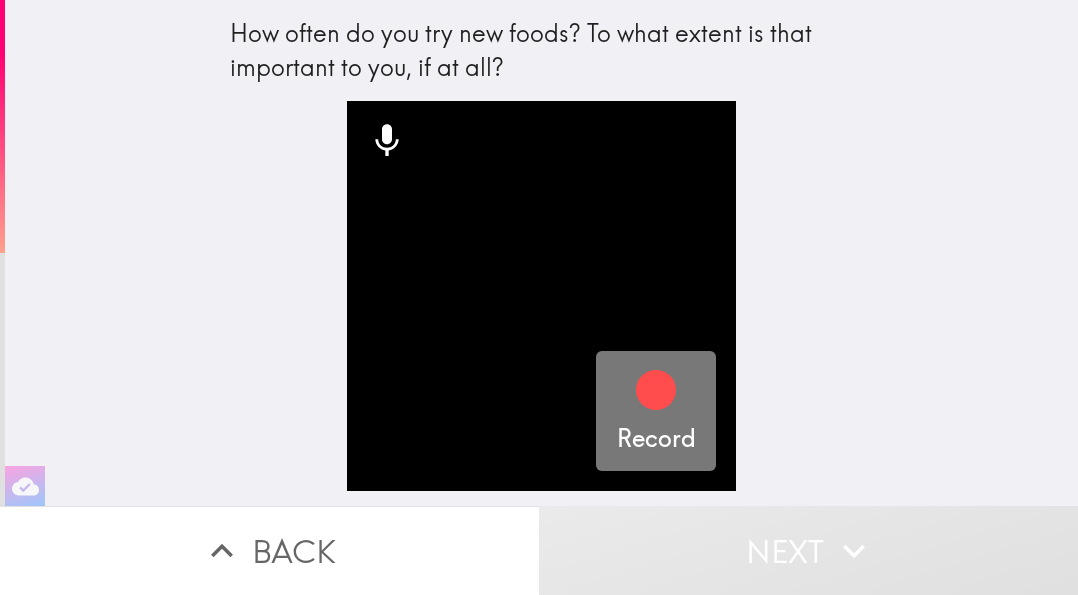 click 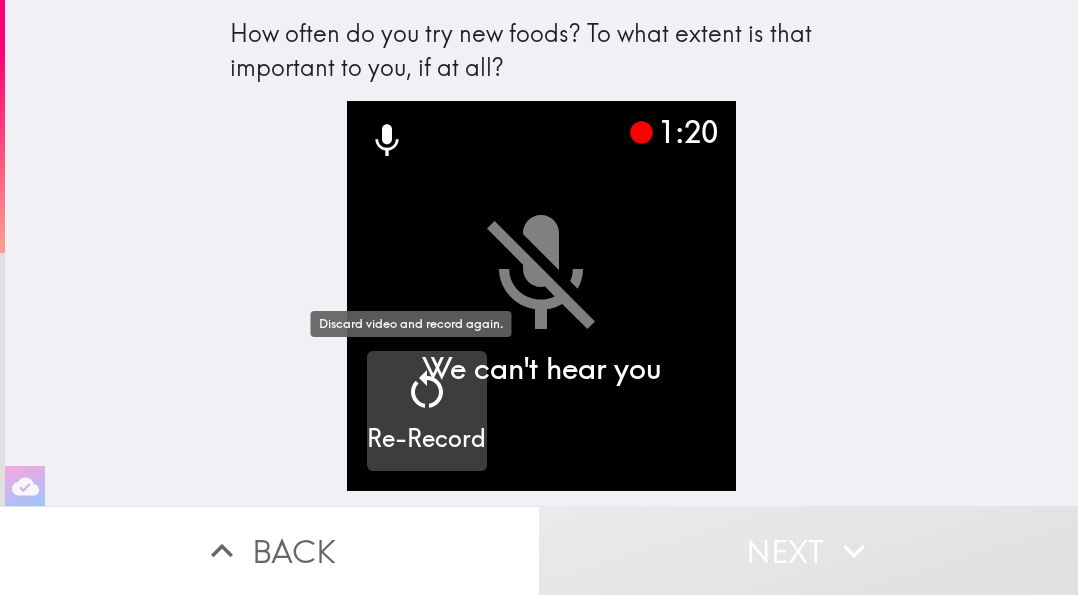 click 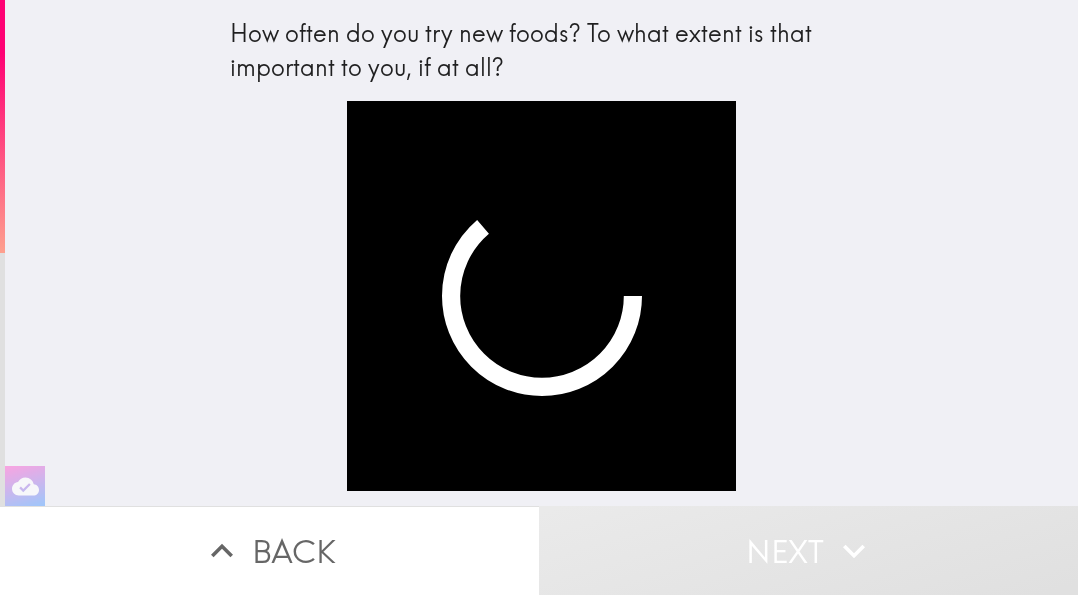 click at bounding box center [542, 296] 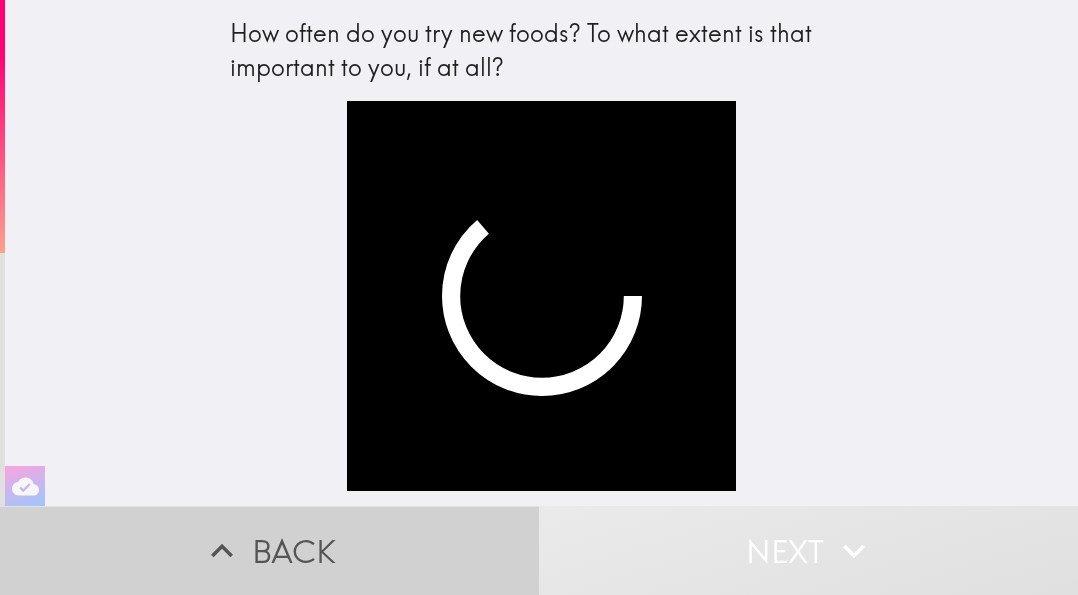 click on "Back" at bounding box center (269, 550) 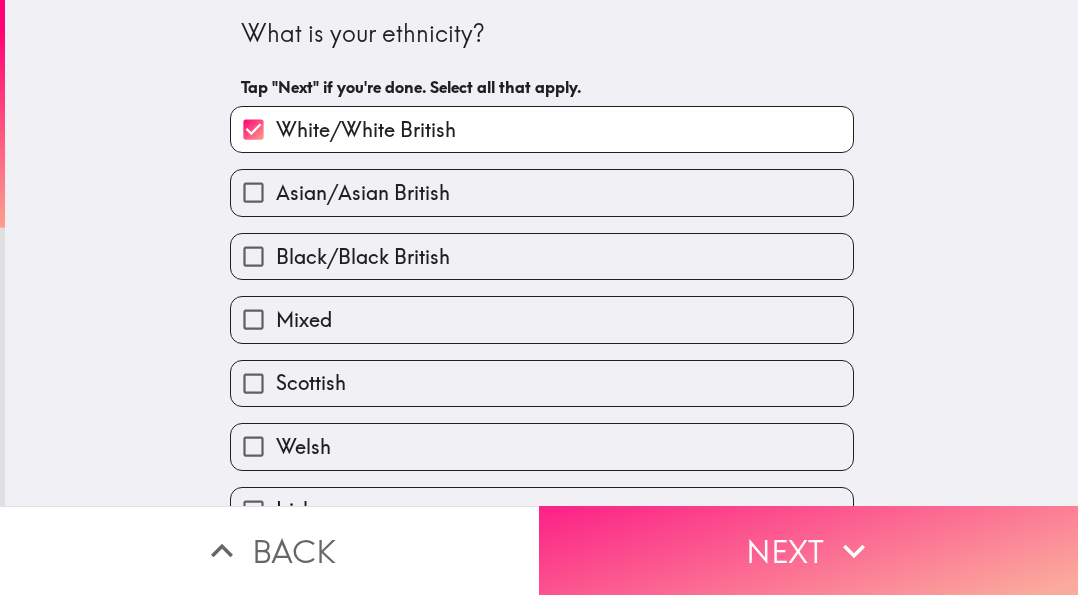 click on "Next" at bounding box center (808, 550) 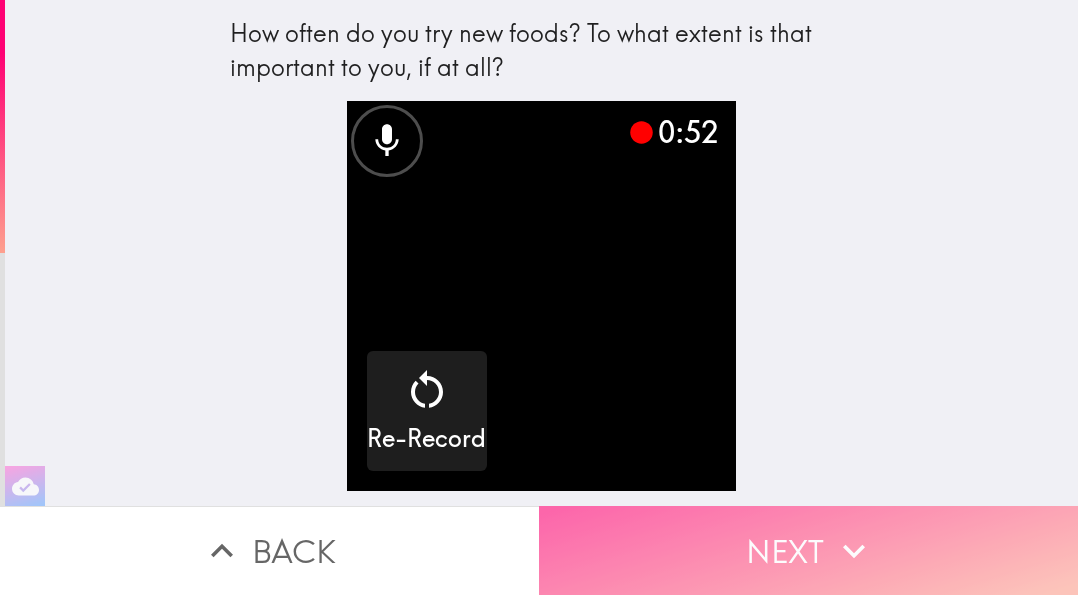 click on "Next" at bounding box center [808, 550] 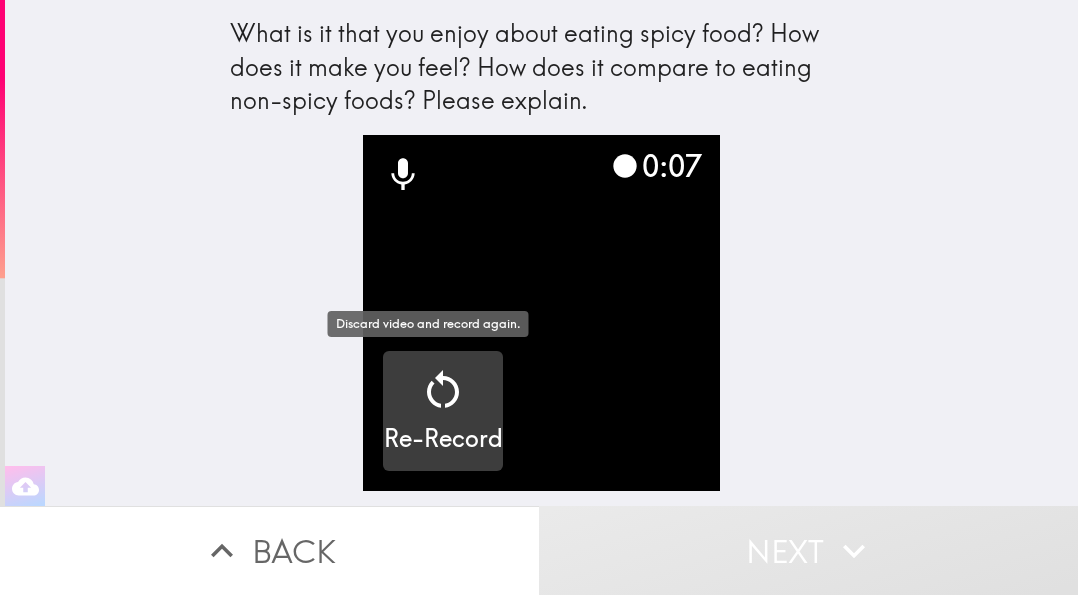 click 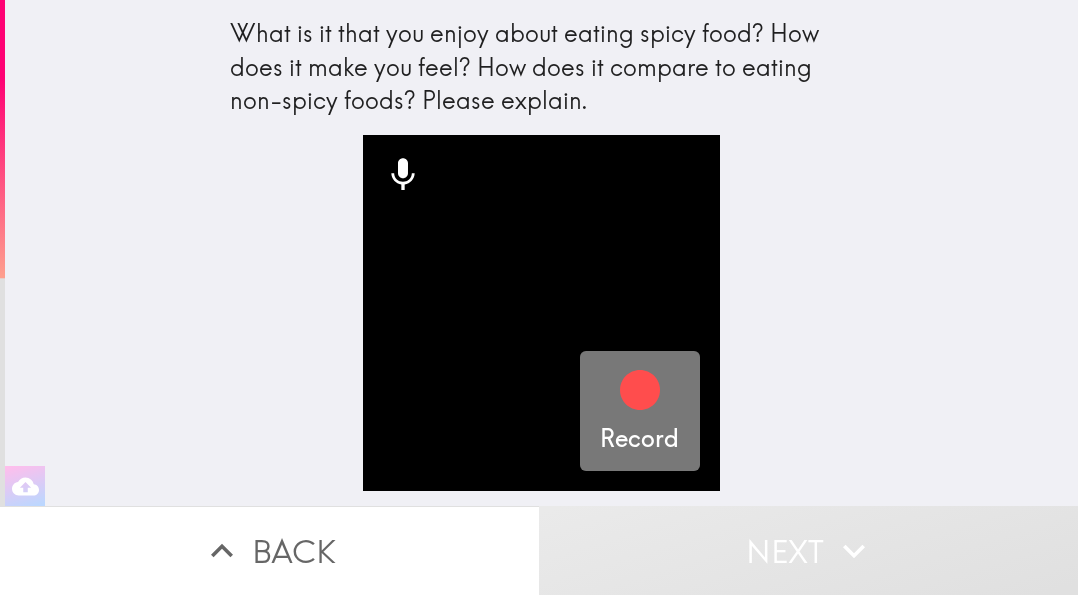 click on "Record" at bounding box center [639, 439] 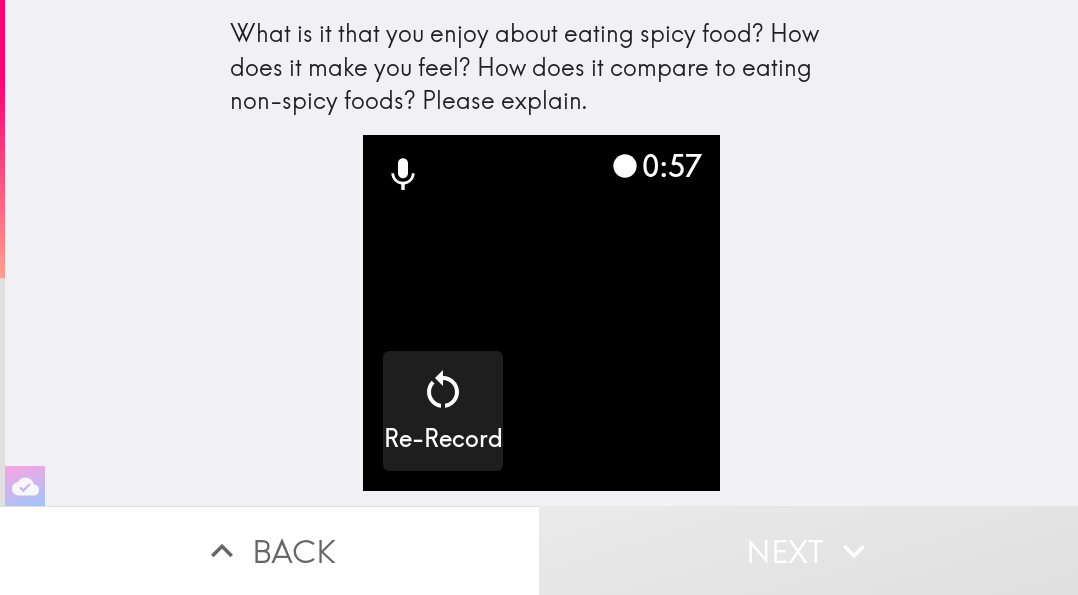 click on "Next" at bounding box center (808, 550) 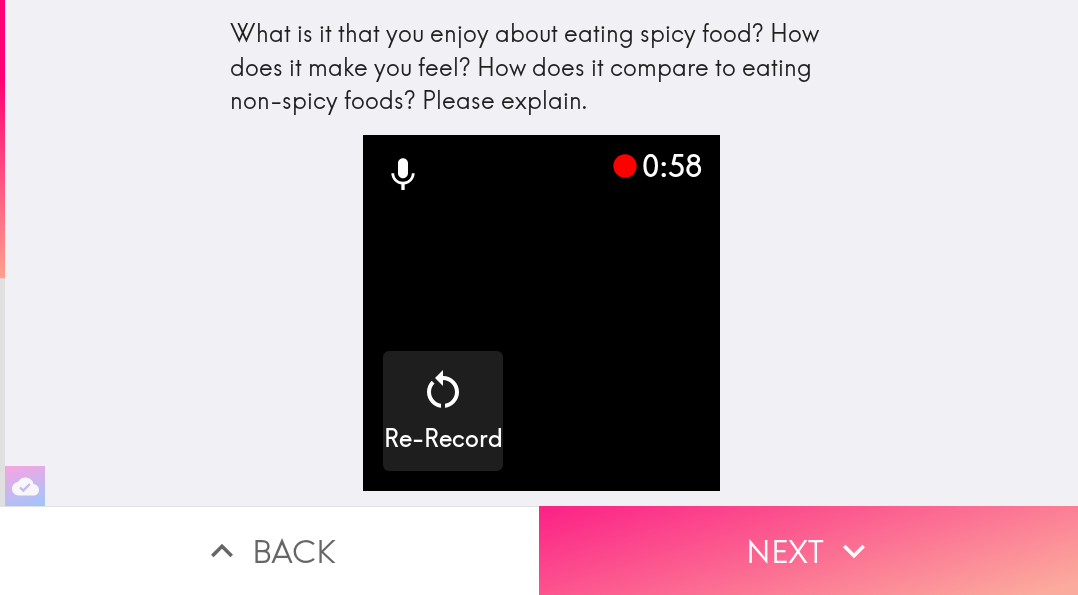 click on "Next" at bounding box center (808, 550) 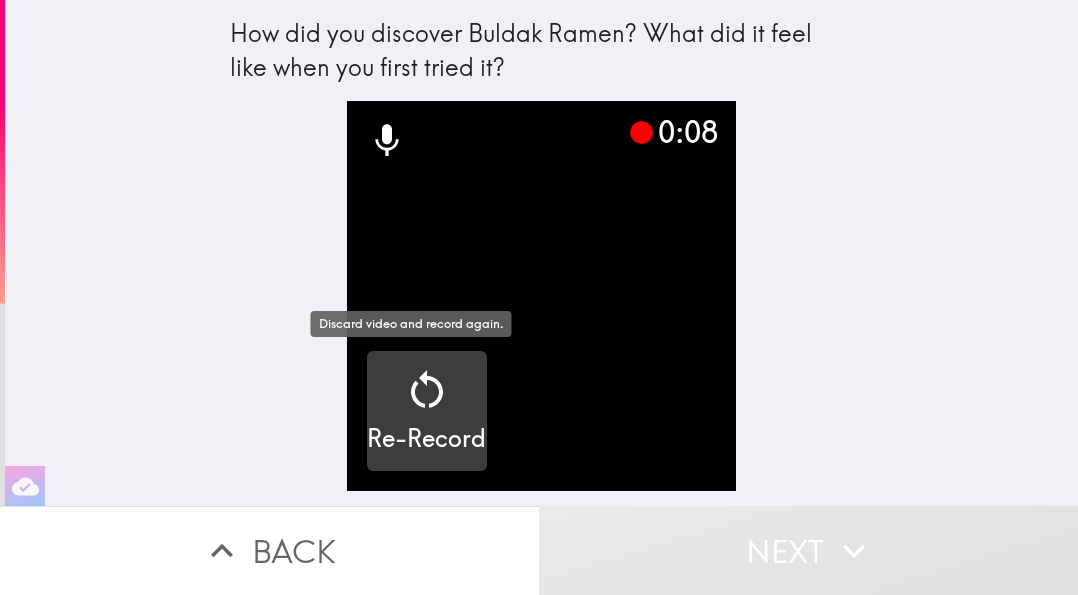click 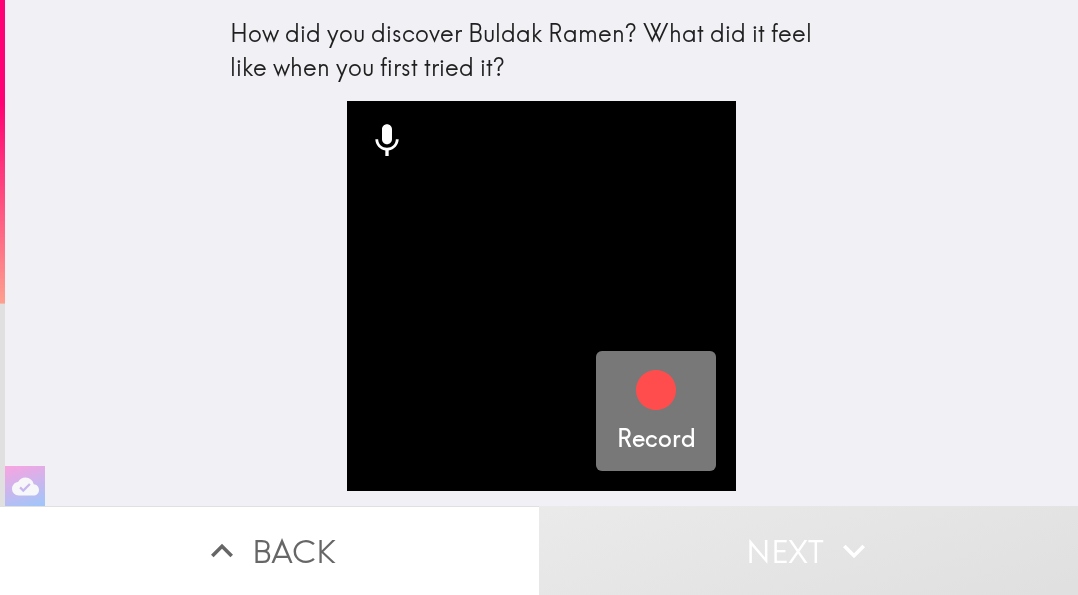 click 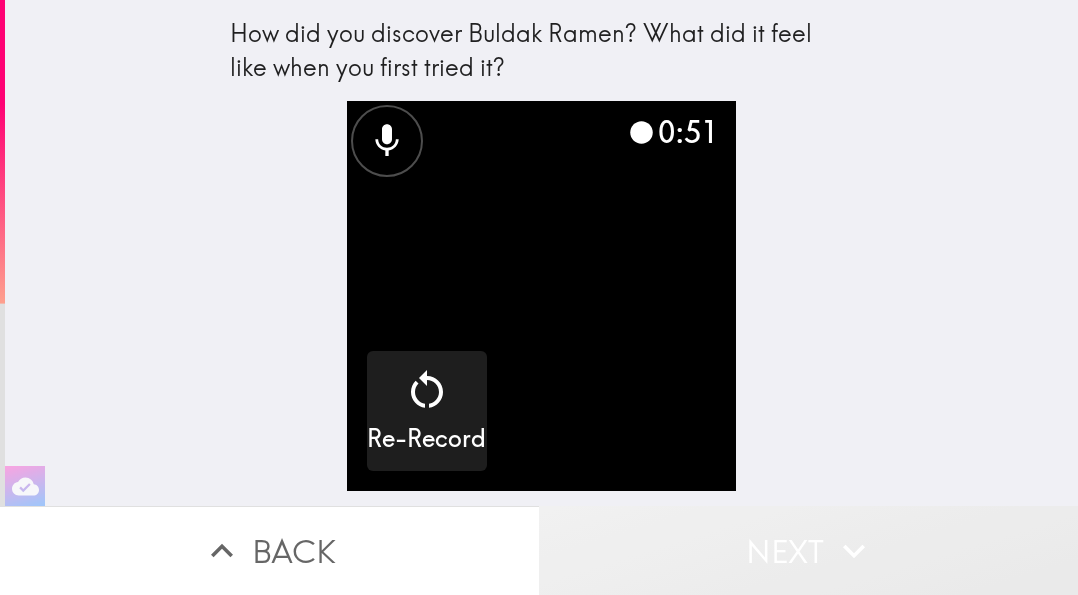click on "Next" at bounding box center [808, 550] 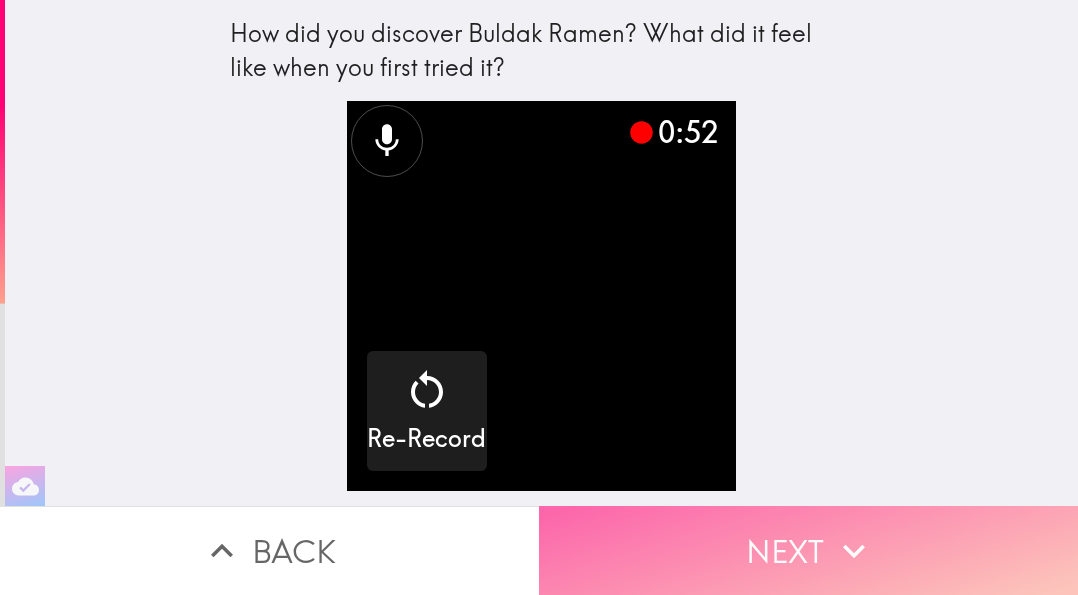 click on "Next" at bounding box center (808, 550) 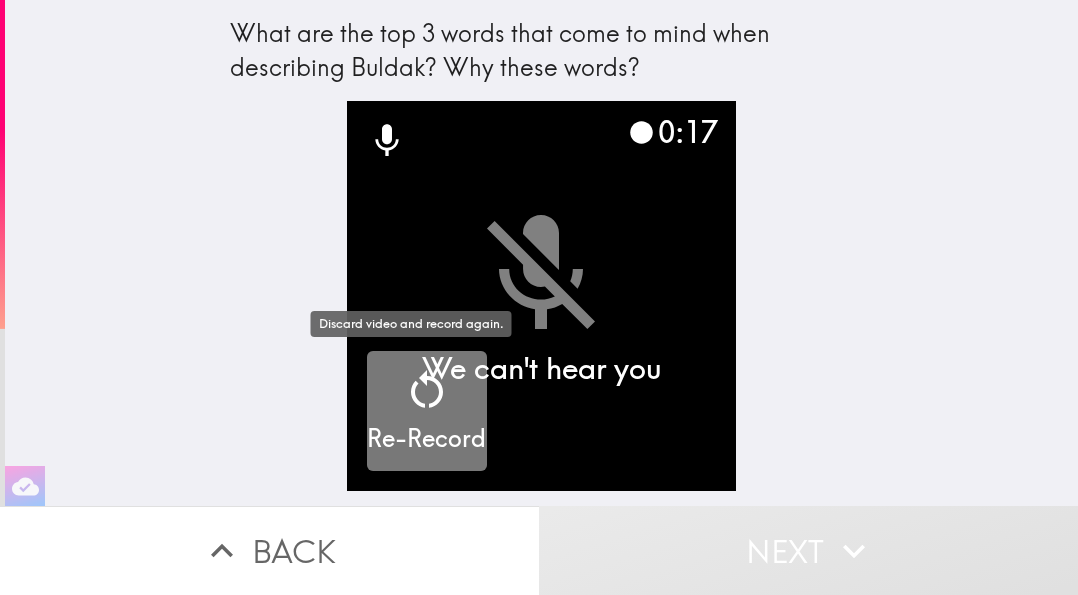 click on "Re-Record" at bounding box center (426, 411) 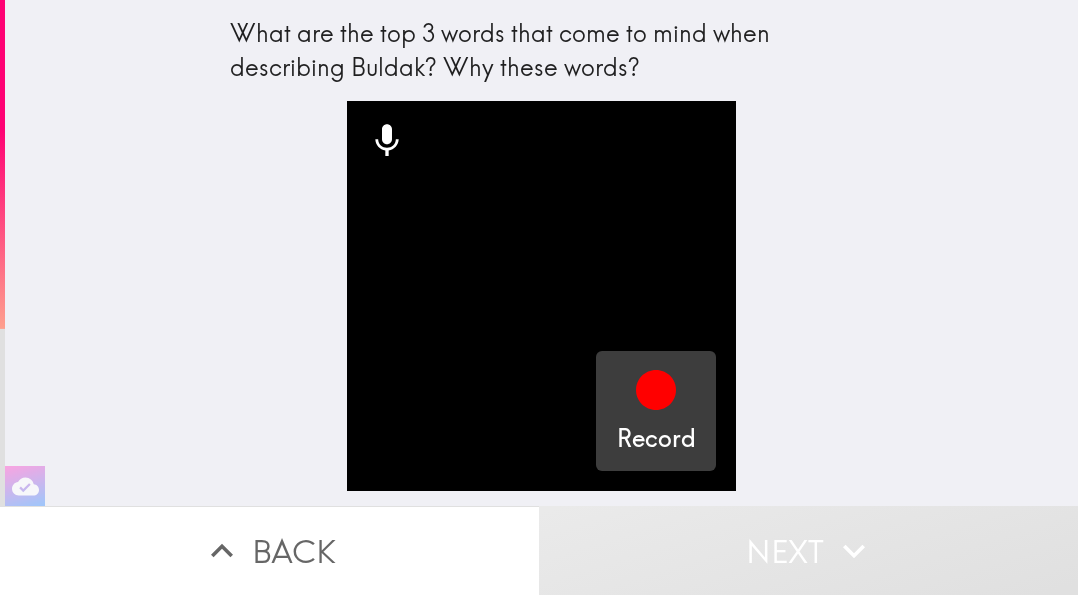 click 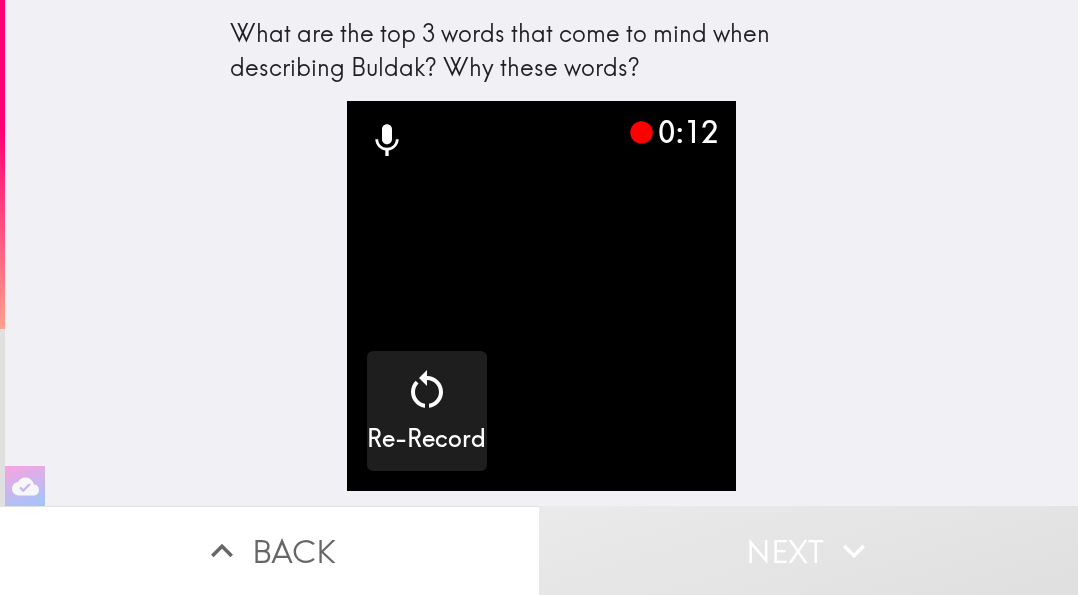 click on "Next" at bounding box center (808, 550) 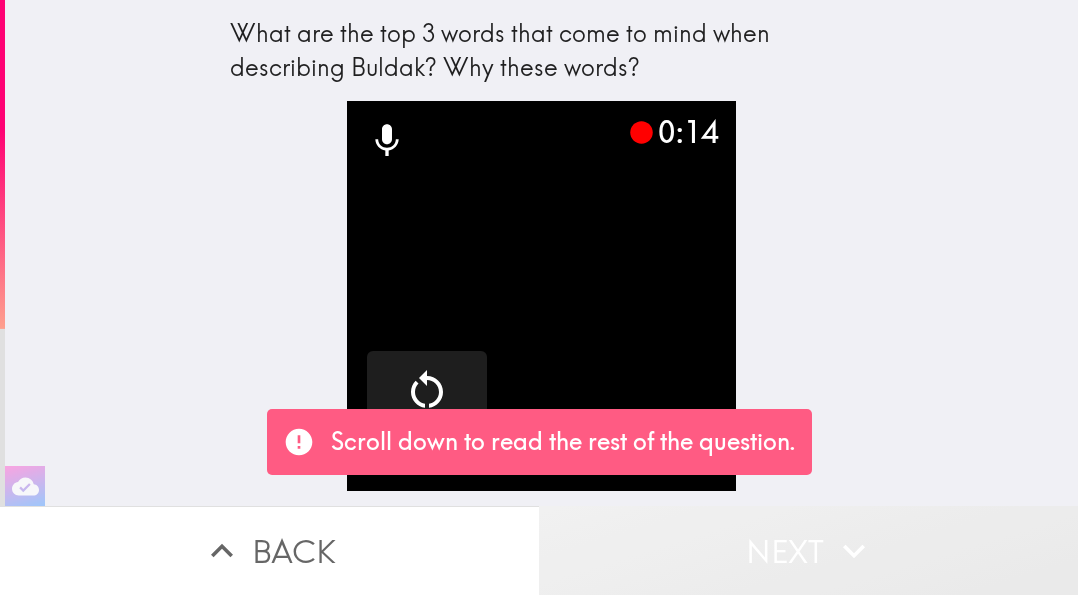 click on "Next" at bounding box center [808, 550] 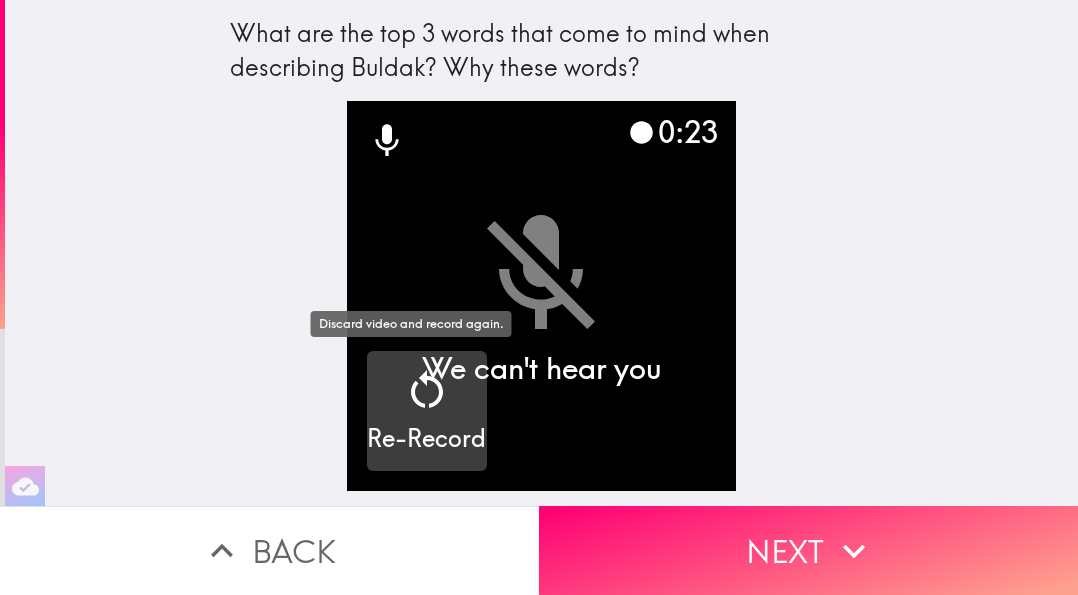click 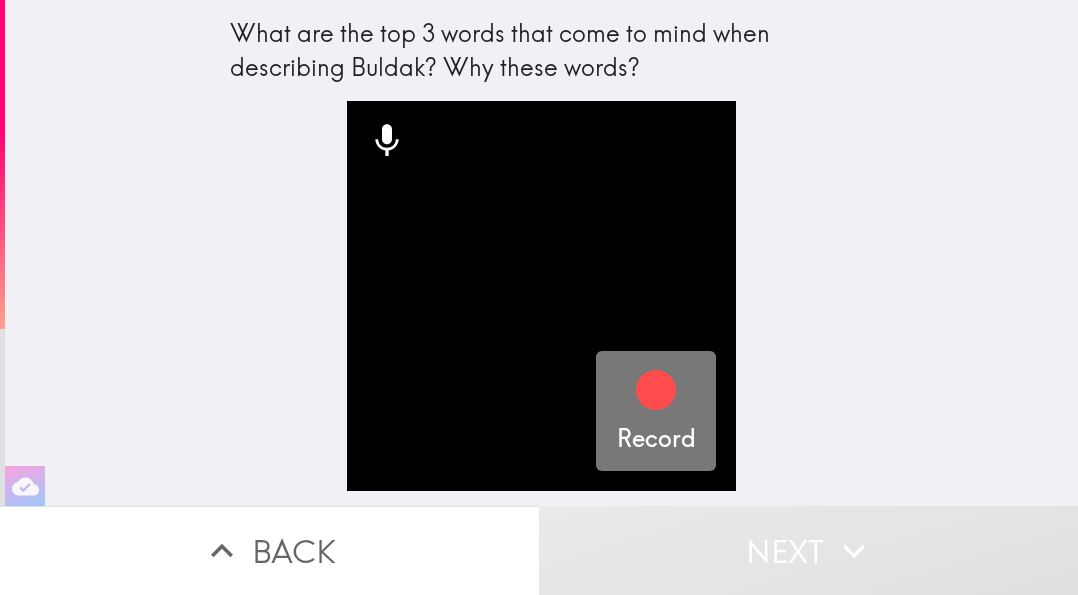 click 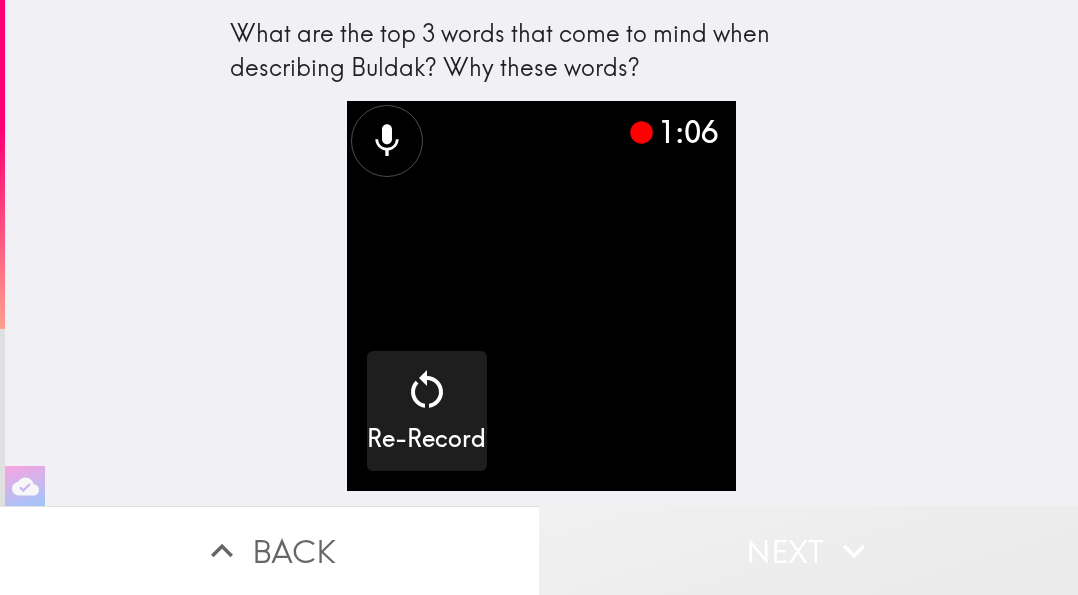 click on "Next" at bounding box center [808, 550] 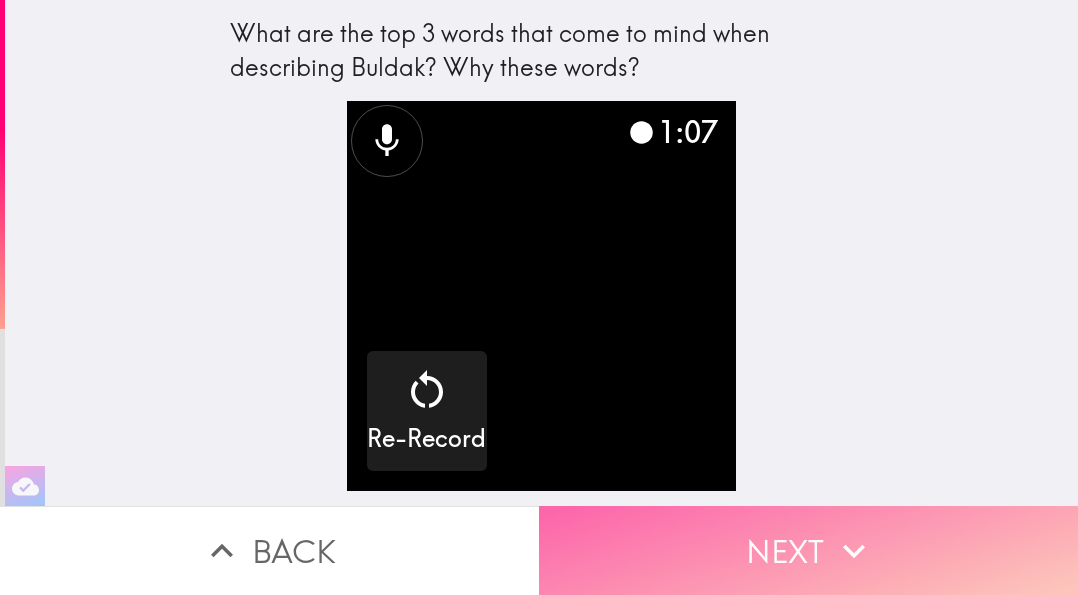 click on "Next" at bounding box center (808, 550) 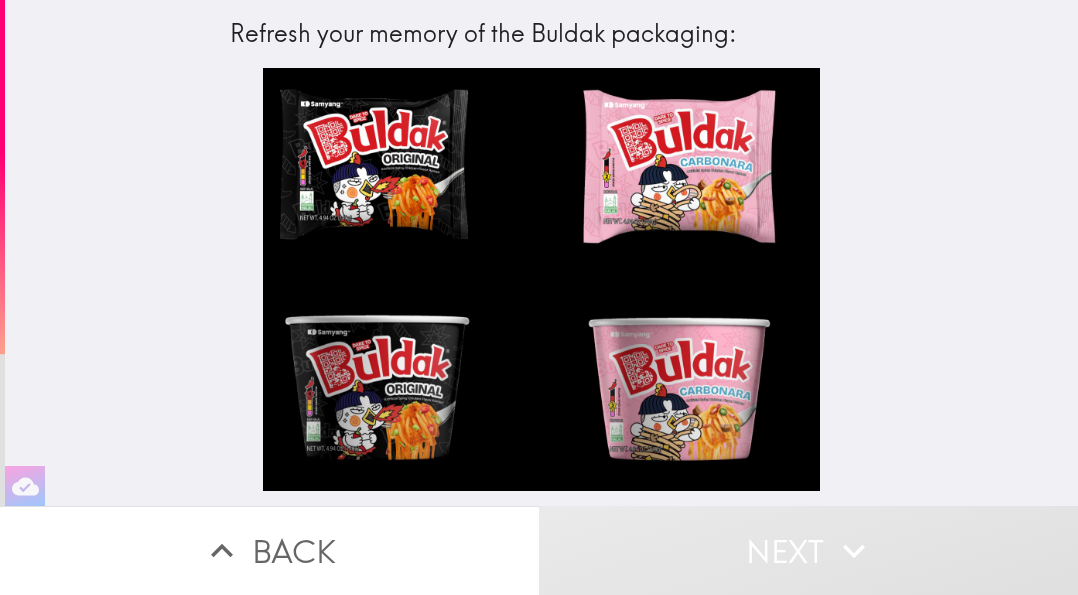 click at bounding box center [541, 287] 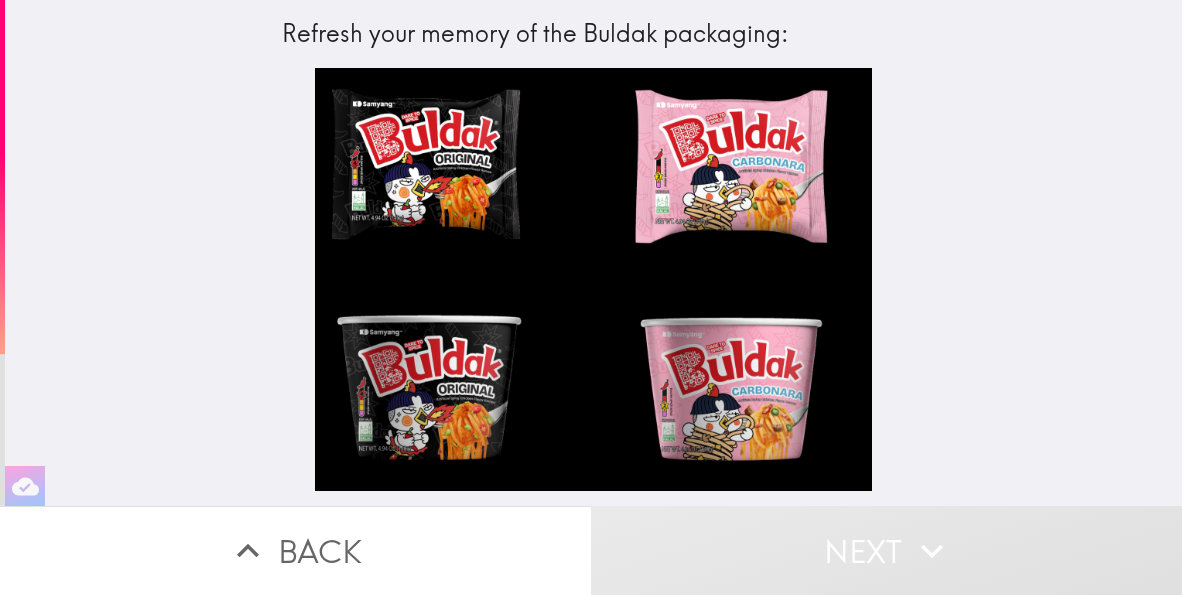click on "Next" at bounding box center [886, 550] 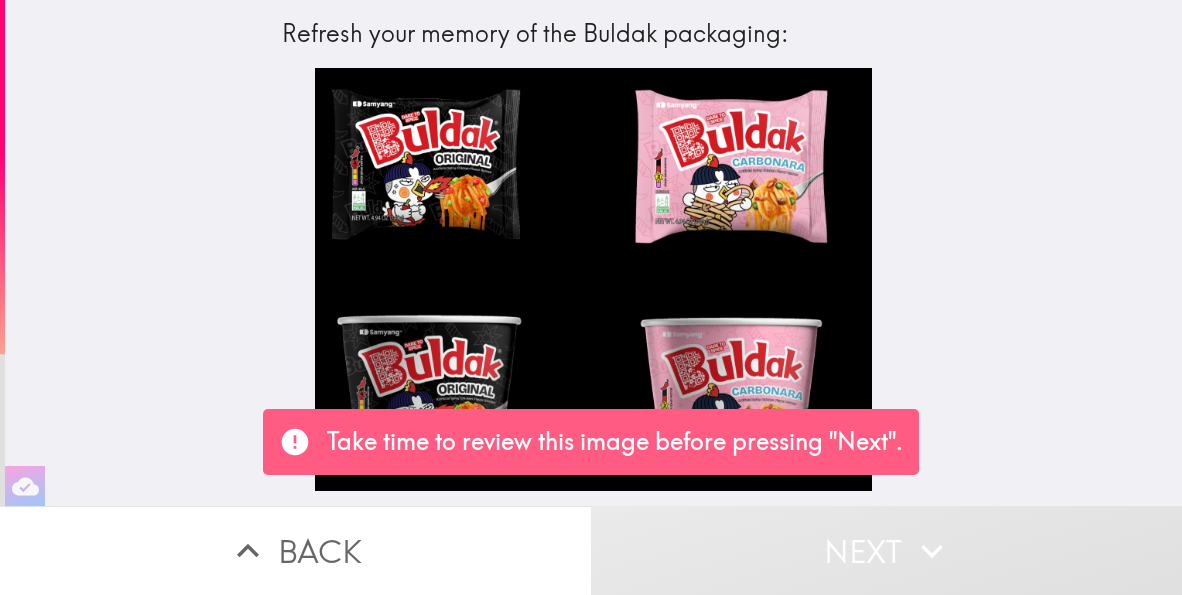 click at bounding box center (593, 287) 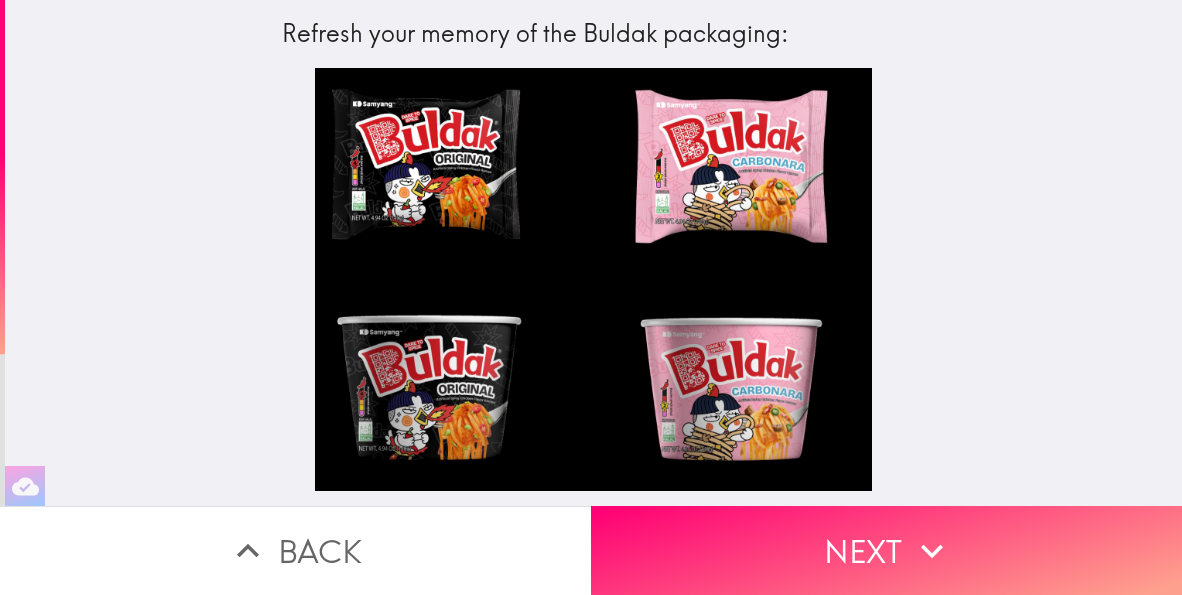 type 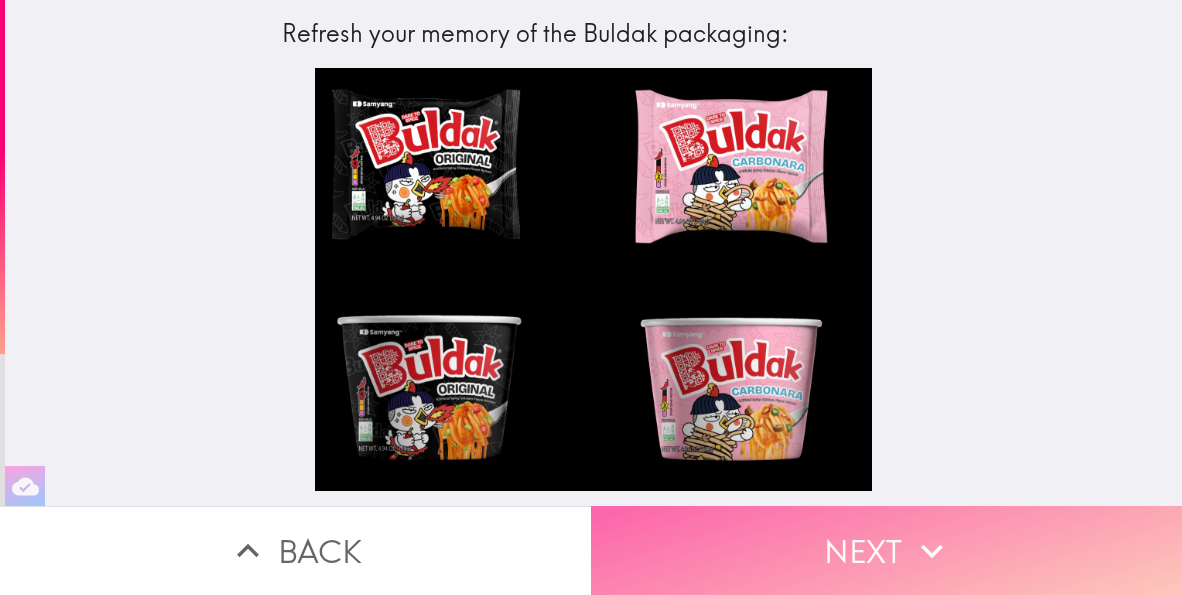click on "Next" at bounding box center (886, 550) 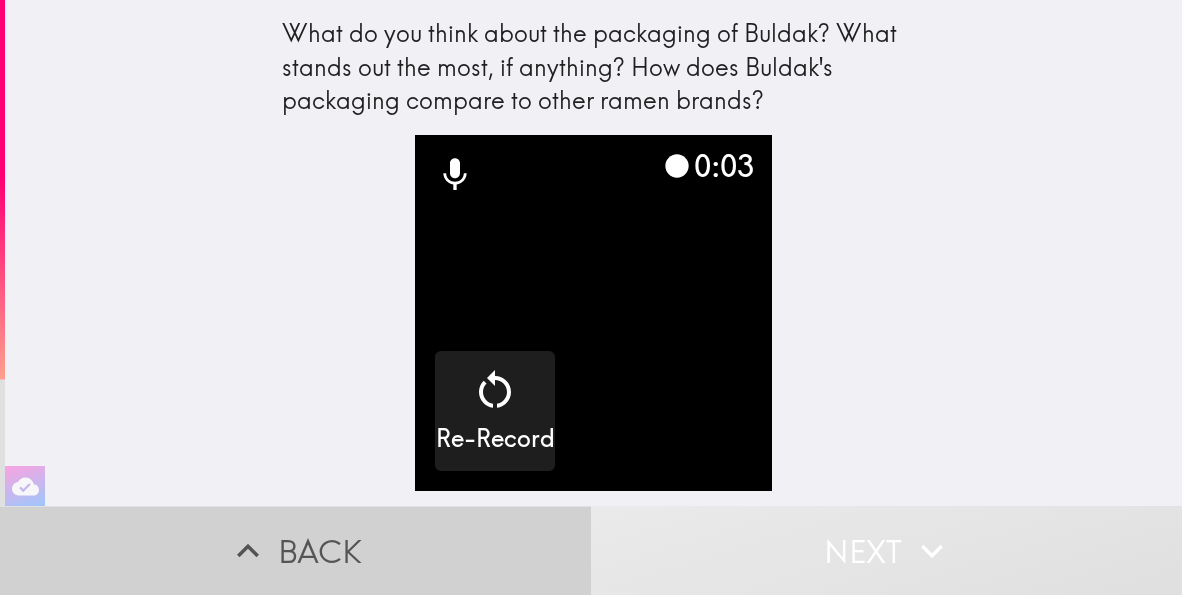 click on "Back" at bounding box center [295, 550] 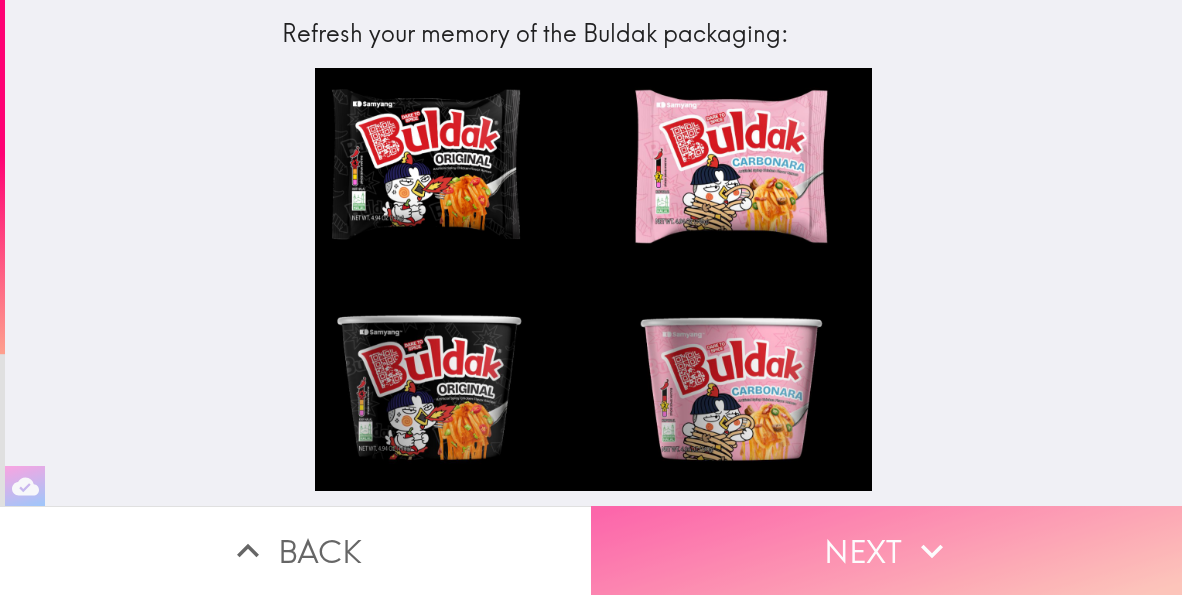 click on "Next" at bounding box center [886, 550] 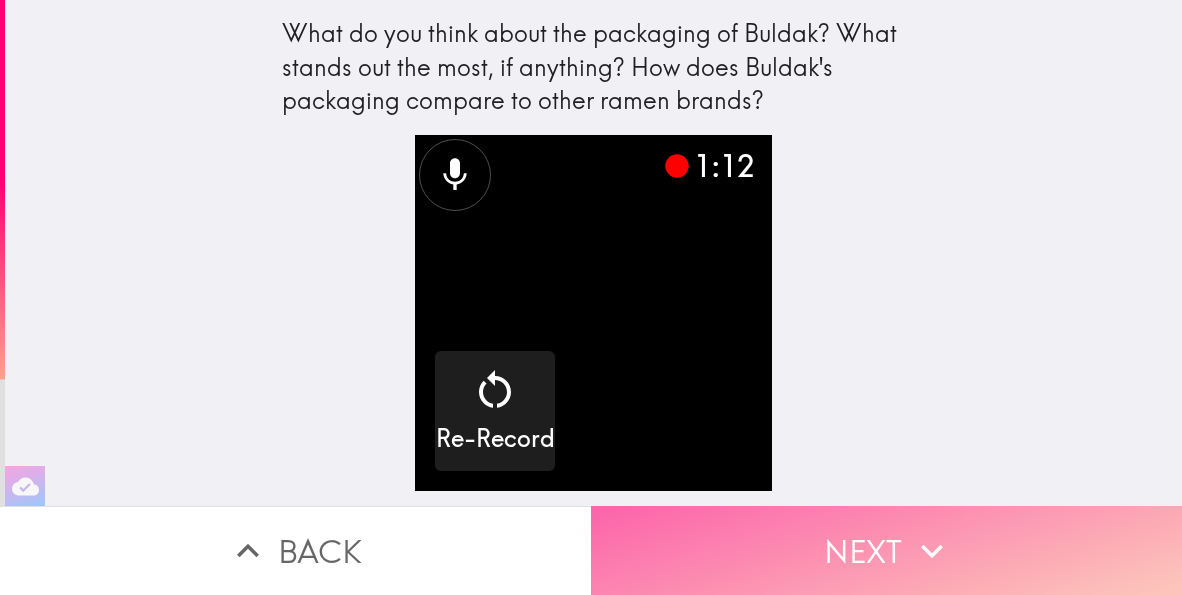 click on "Next" at bounding box center (886, 550) 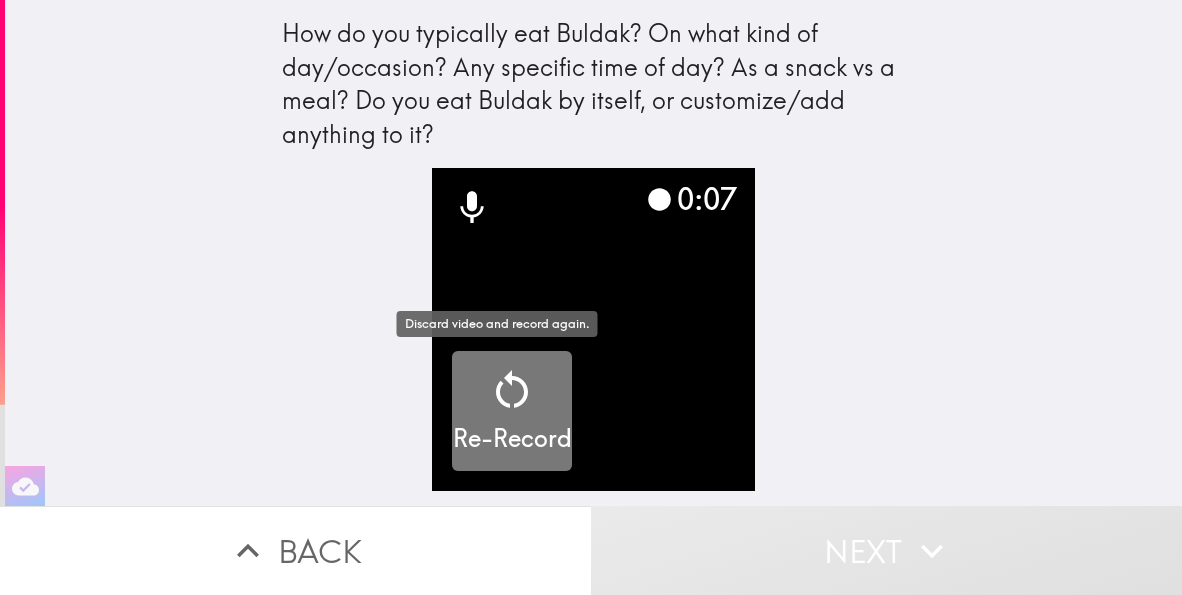 click on "Re-Record" at bounding box center (512, 439) 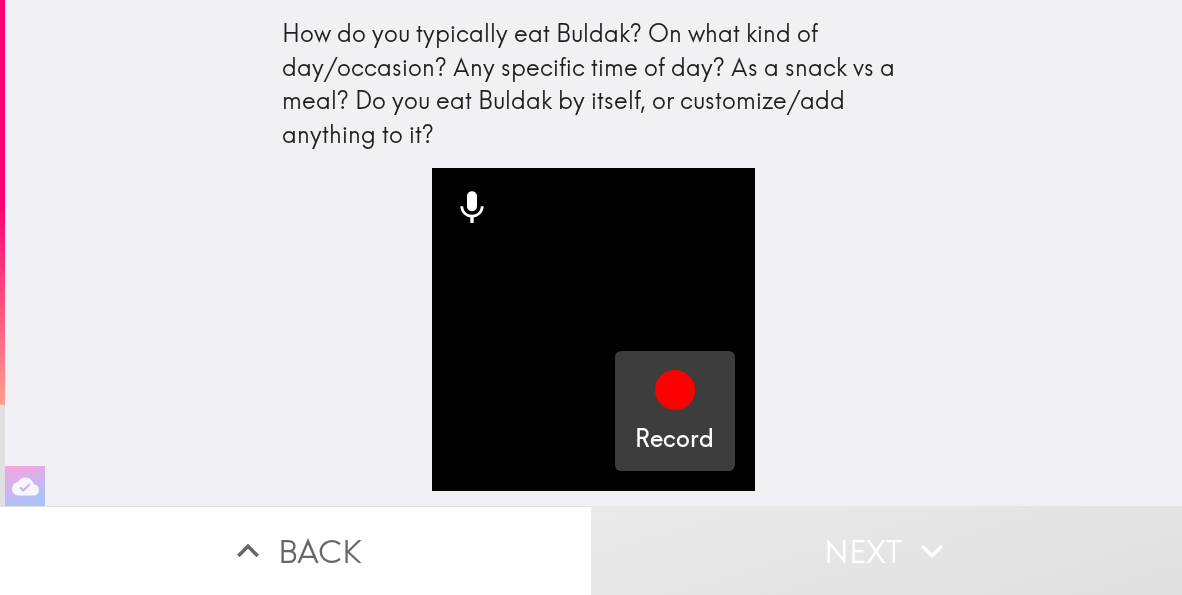 click on "Record" at bounding box center (675, 411) 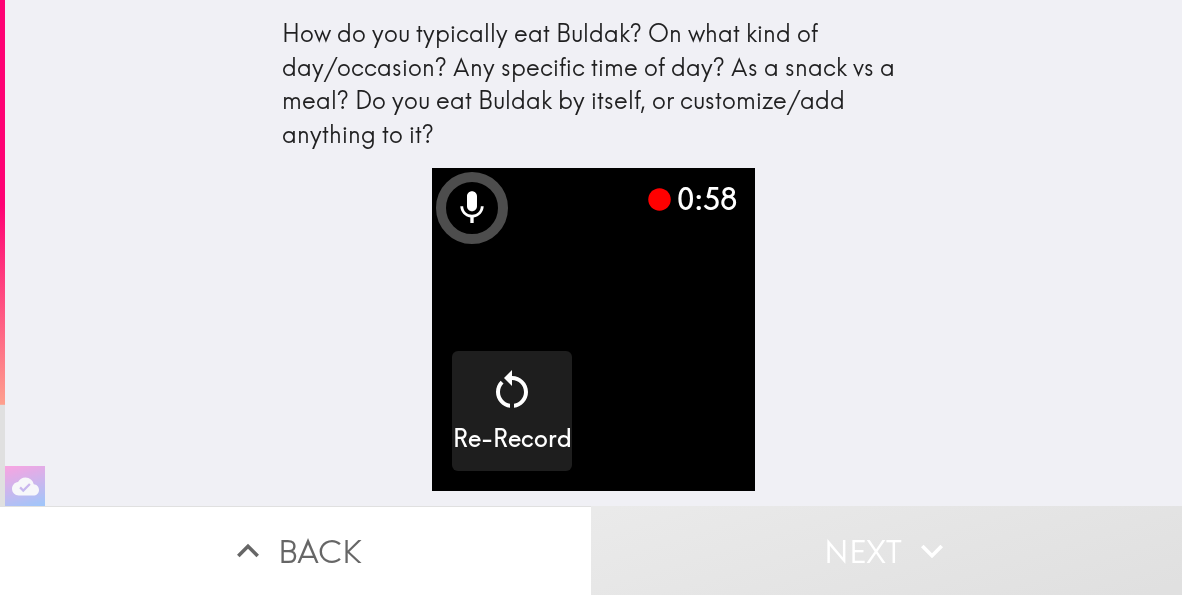 click 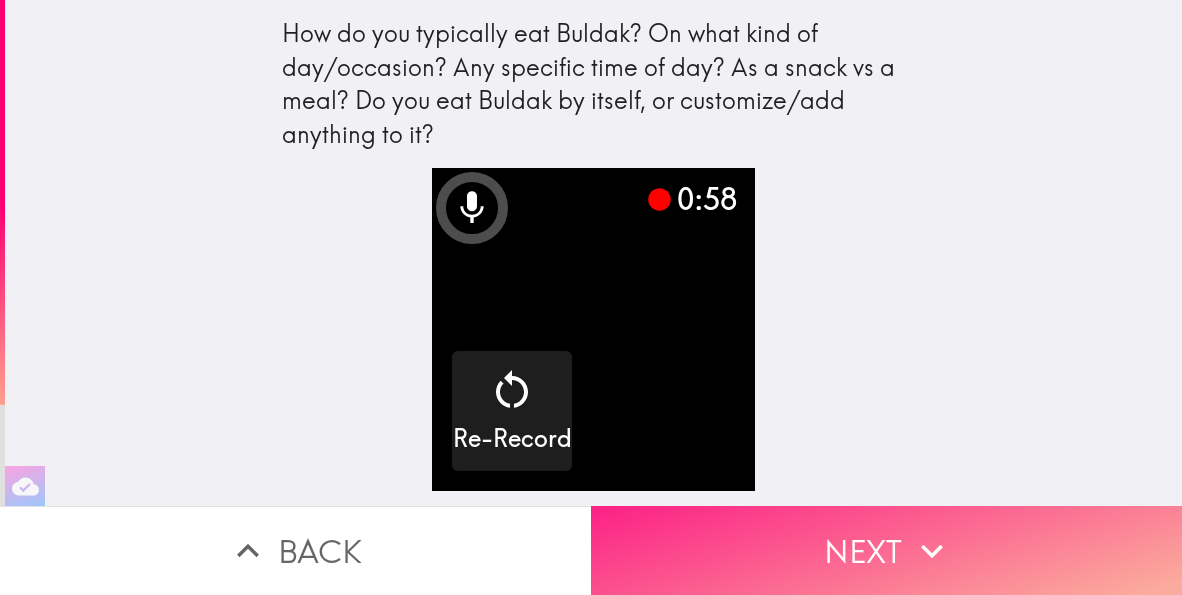 click on "Next" at bounding box center [886, 550] 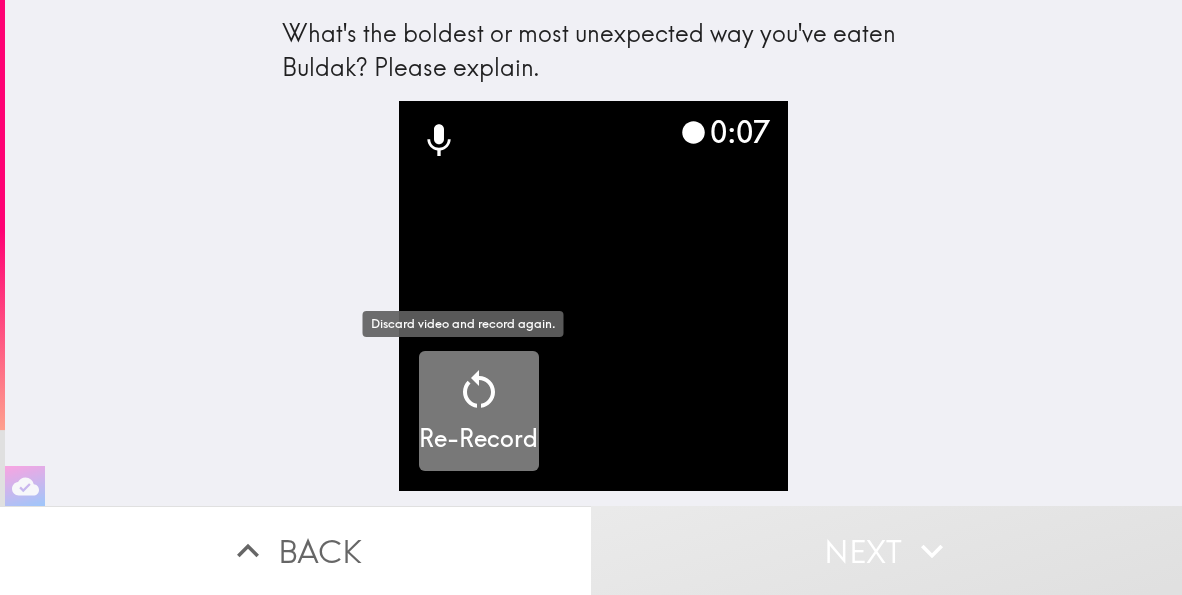 click 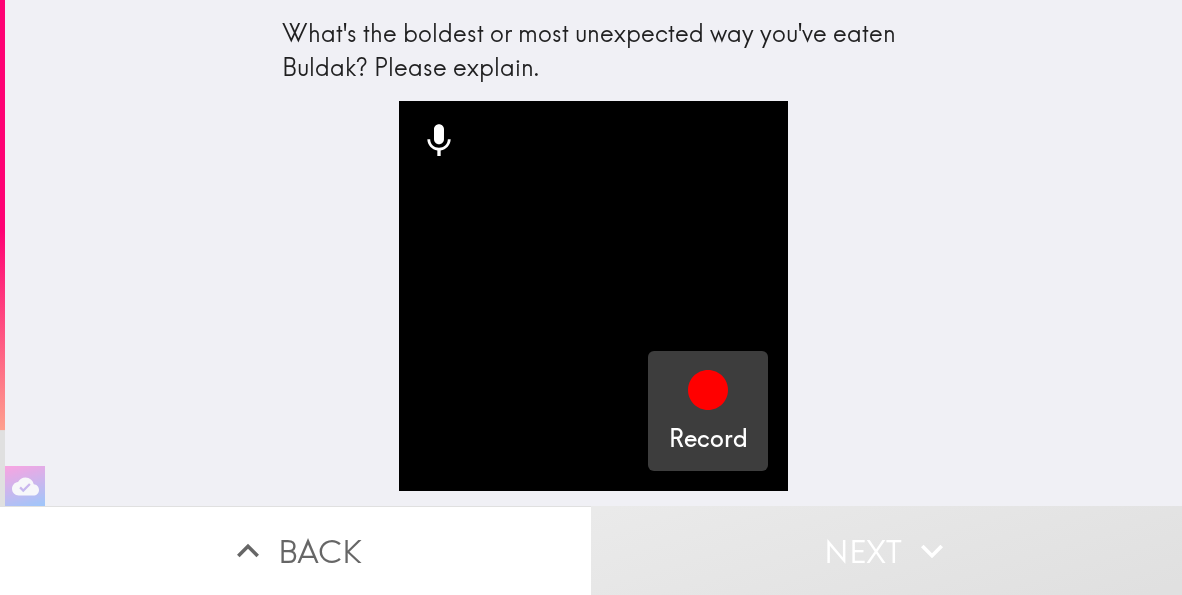 click 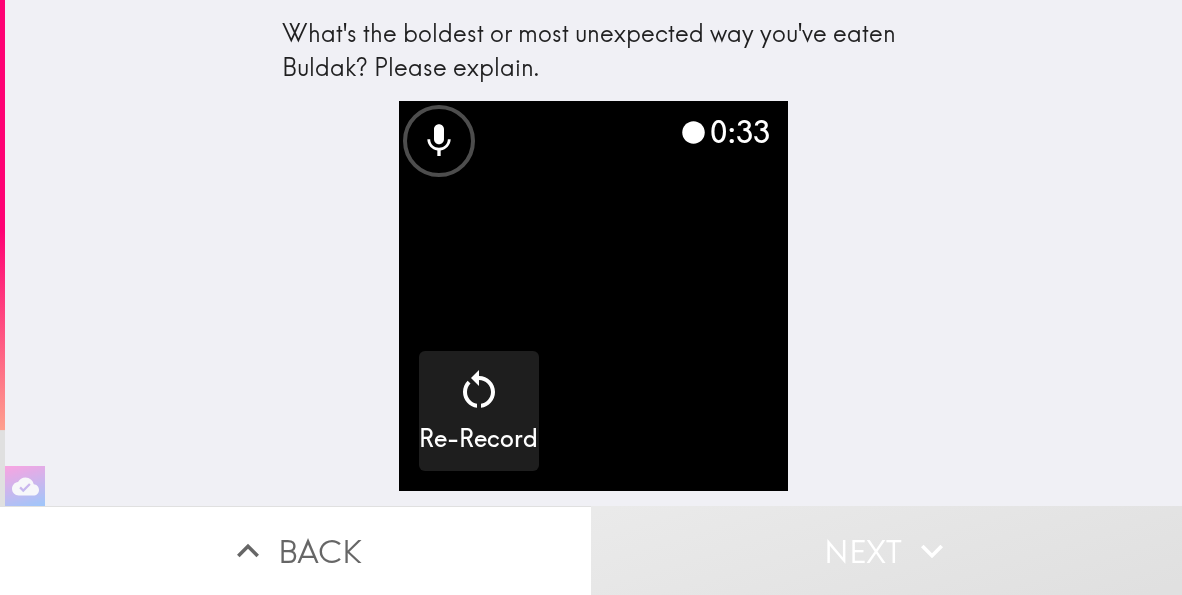 click on "Next" at bounding box center (886, 550) 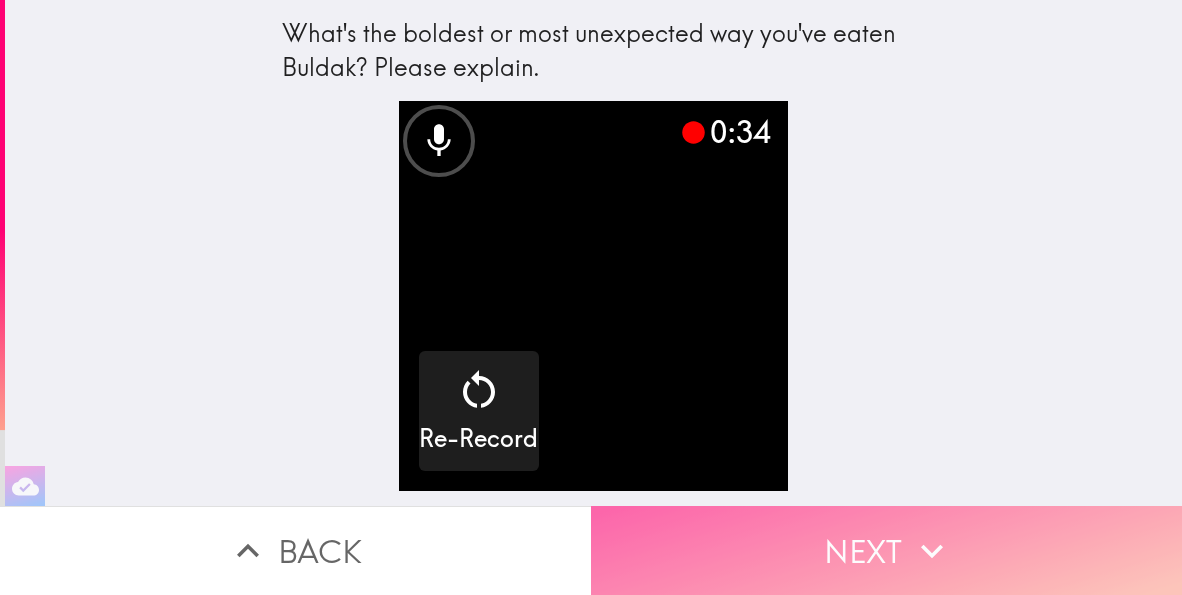 click on "Next" at bounding box center [886, 550] 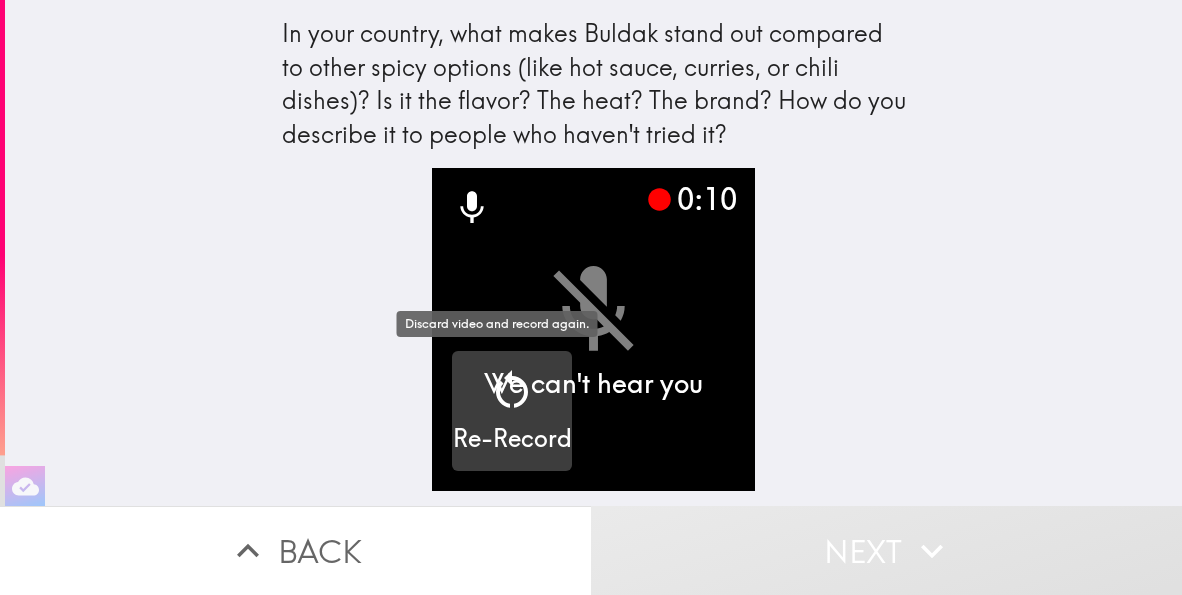 click 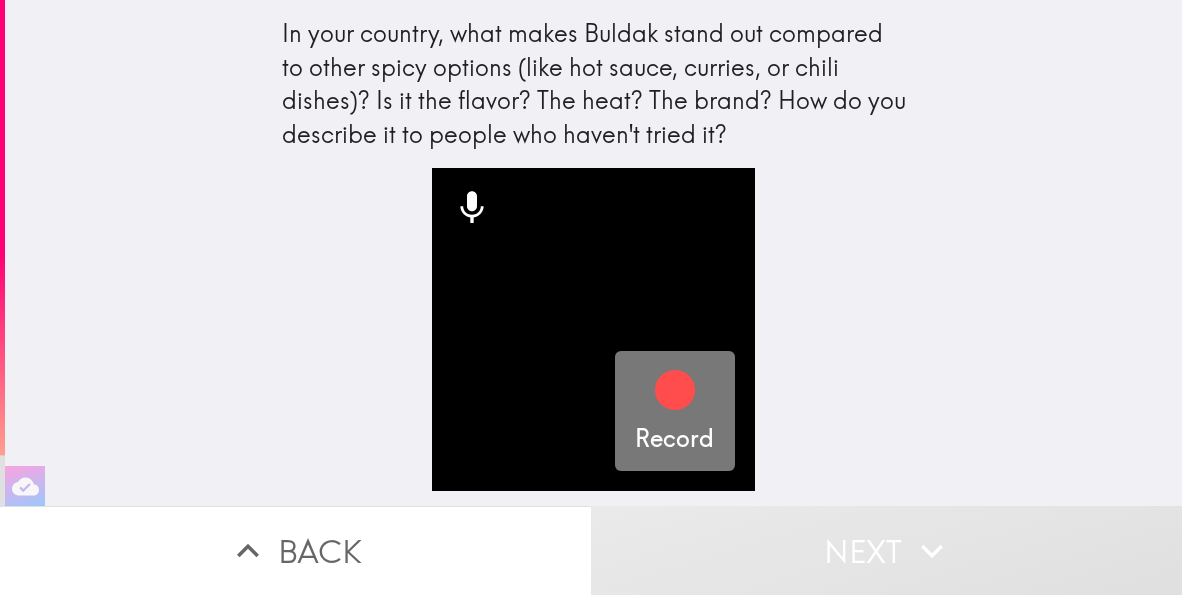 click 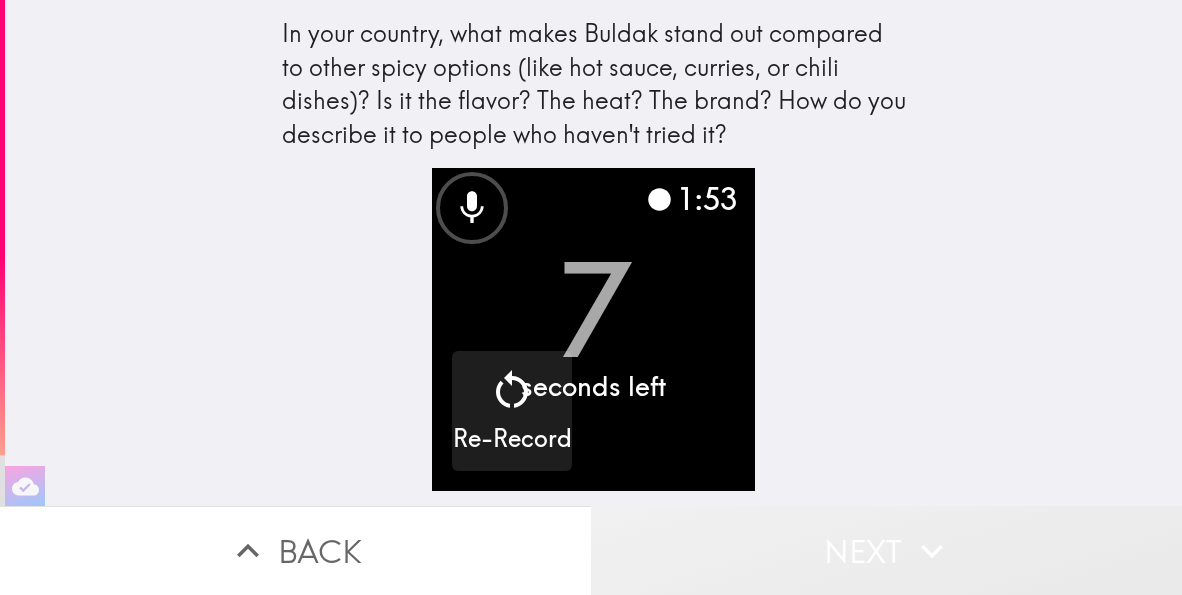 click on "Next" at bounding box center (886, 550) 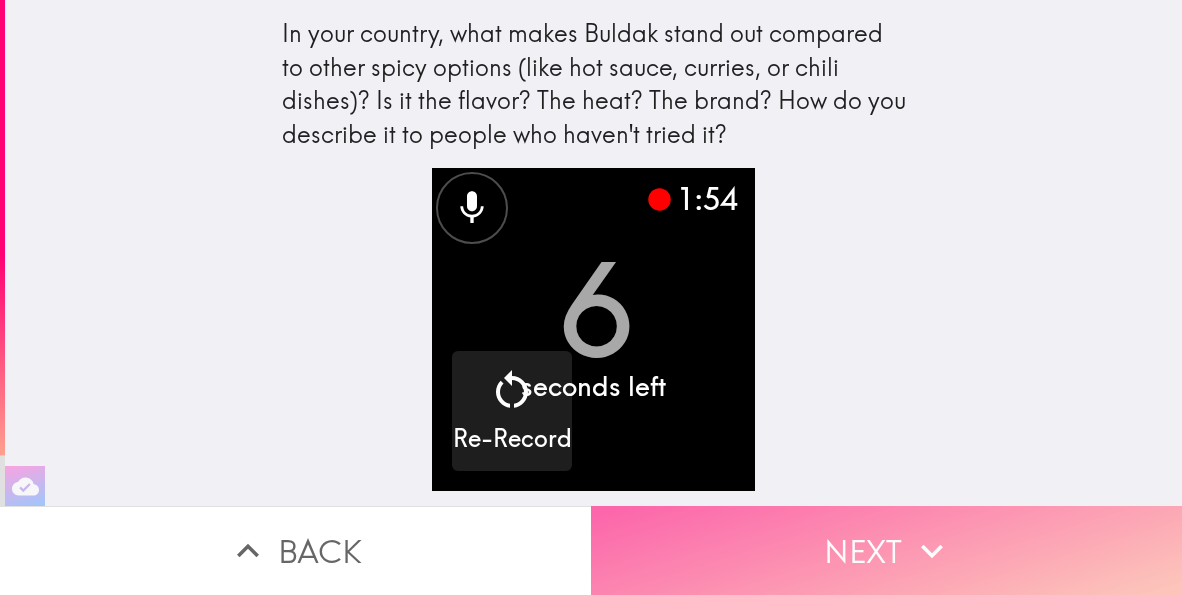 click on "Next" at bounding box center [886, 550] 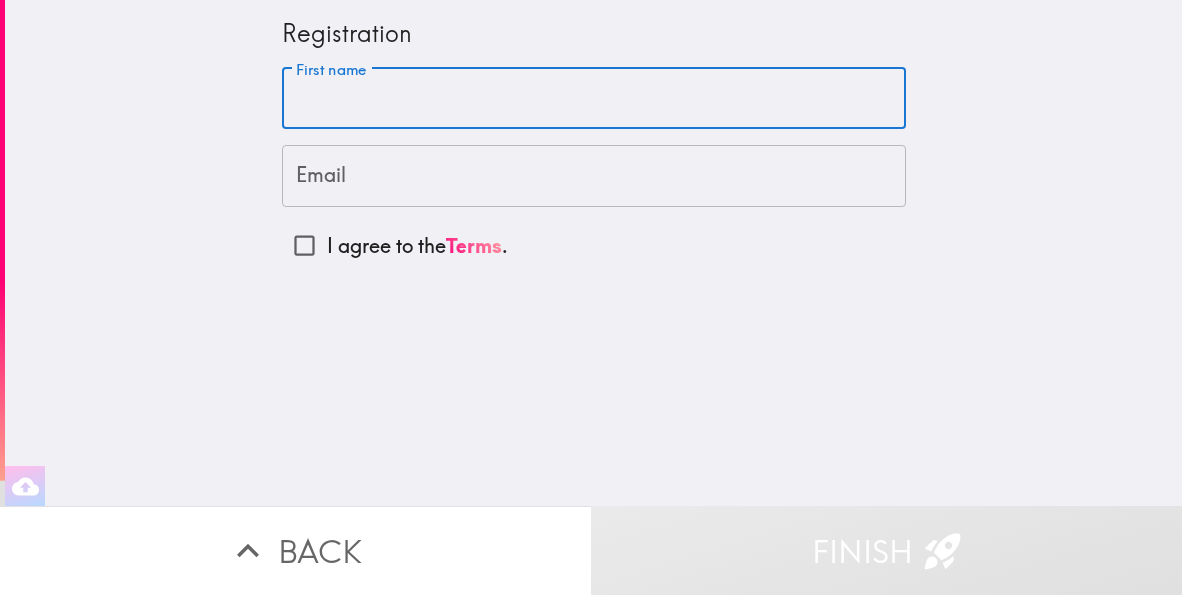 click on "First name" at bounding box center [594, 99] 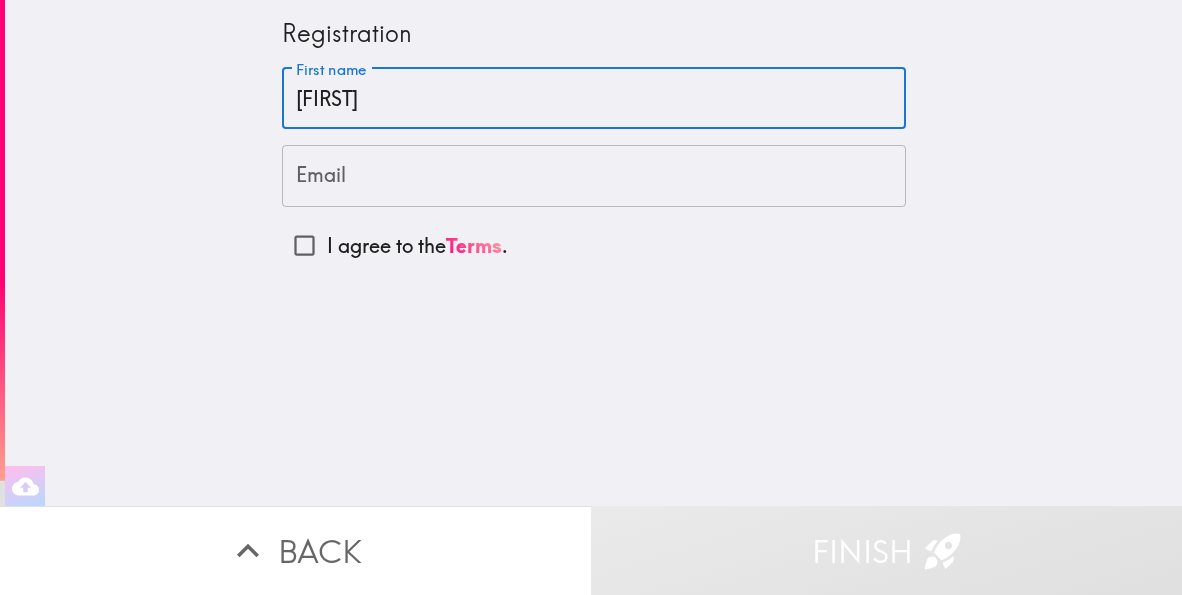 type on "[FIRST]" 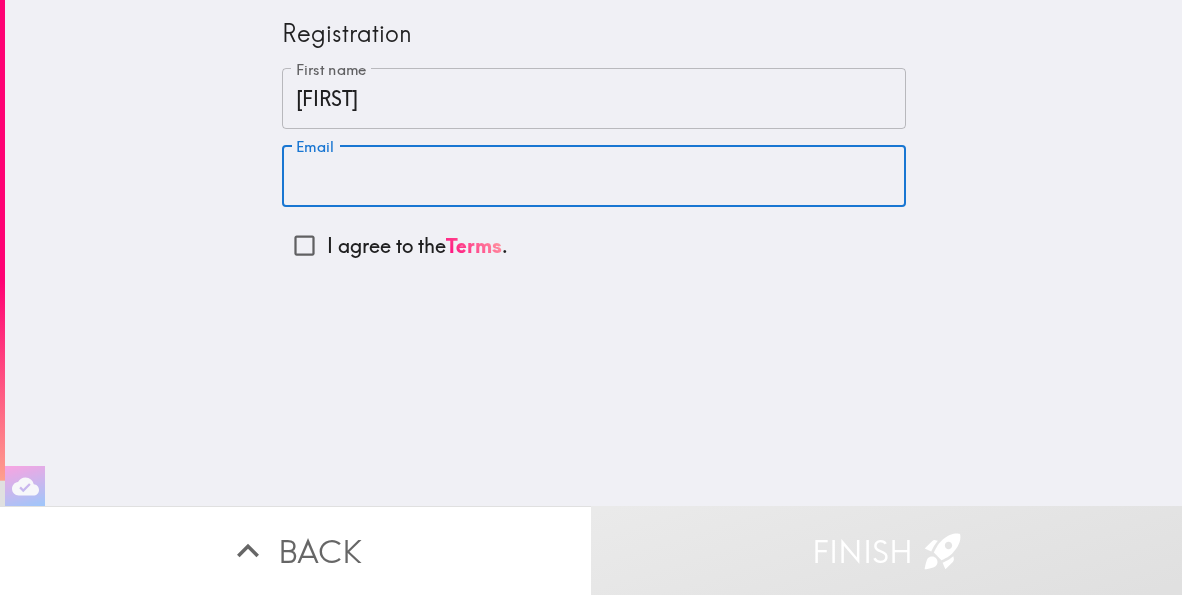 type on "[EMAIL]" 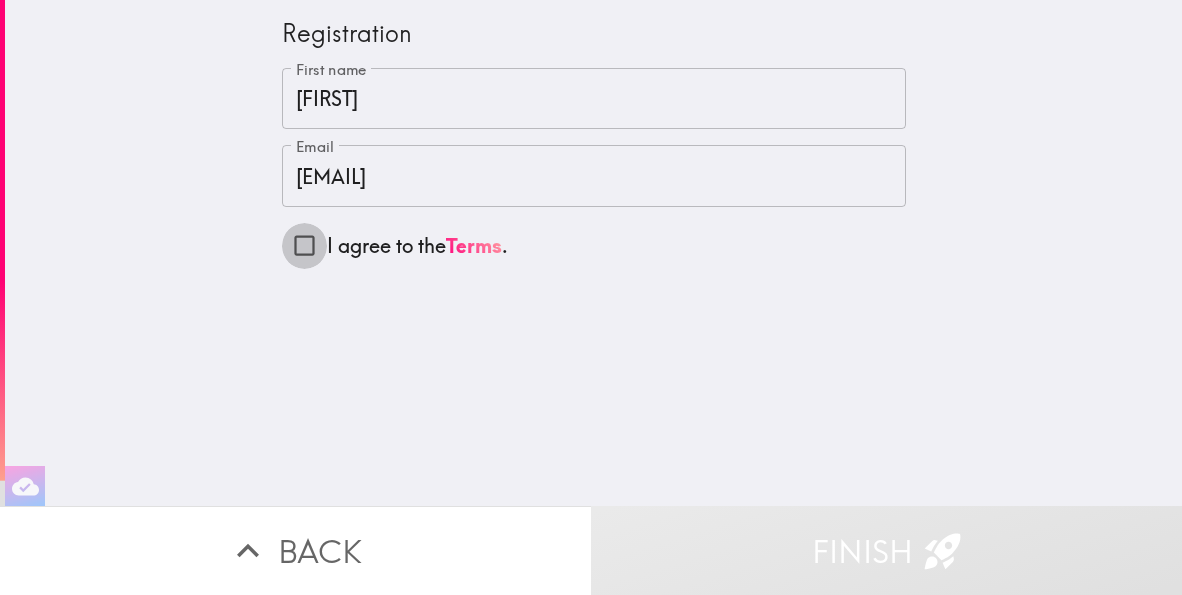 click on "I agree to the  Terms ." at bounding box center (304, 245) 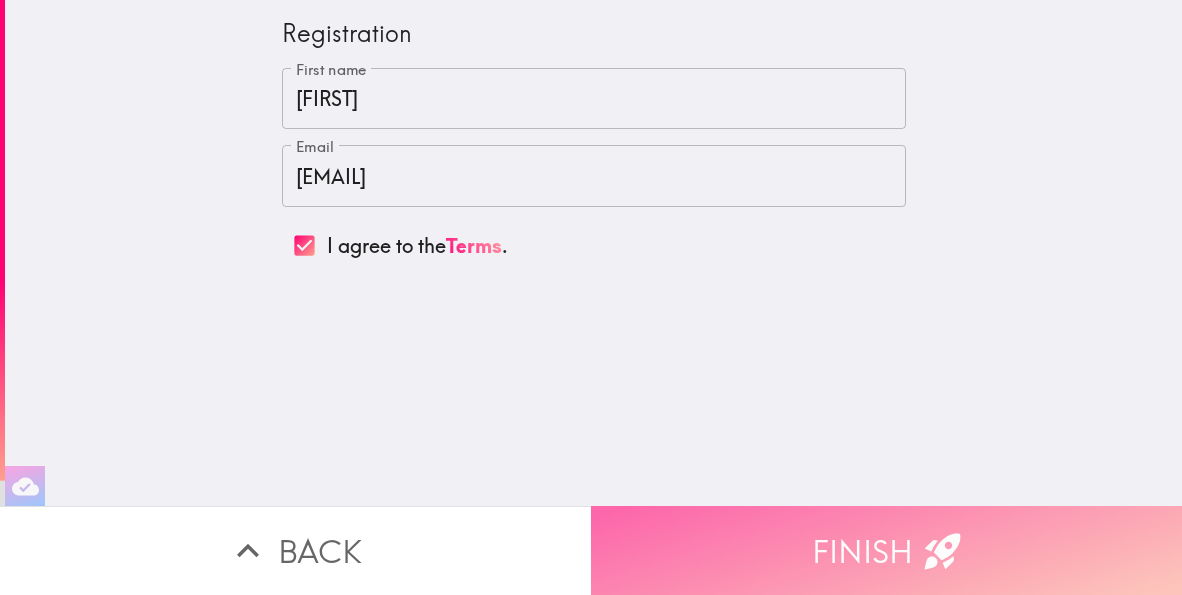 click on "Finish" at bounding box center (886, 550) 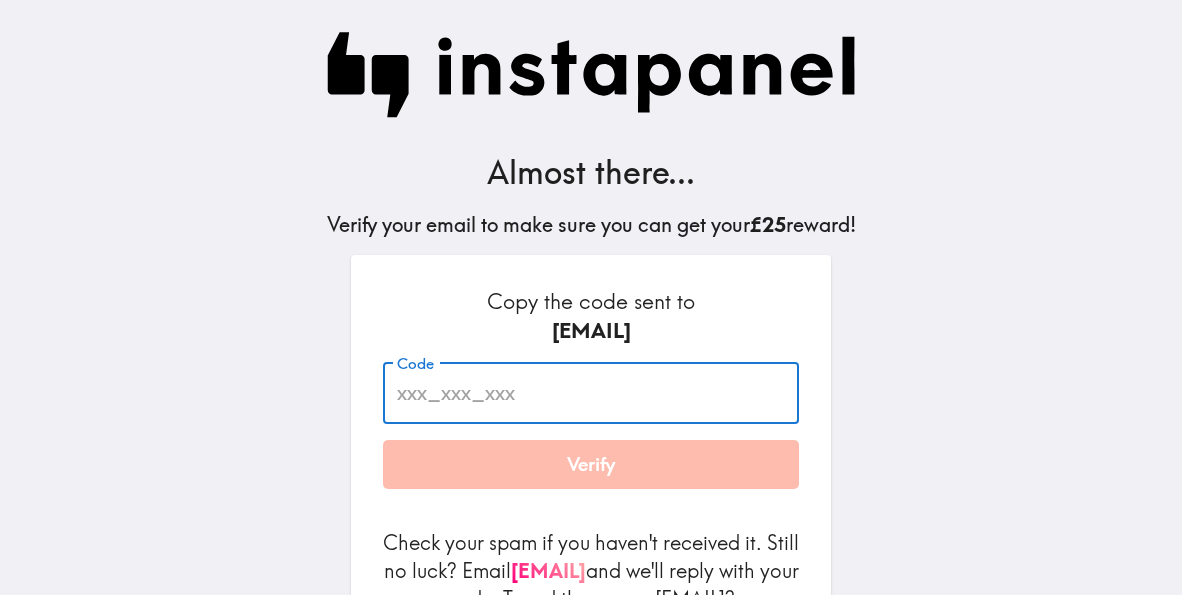 click on "Code" at bounding box center (591, 393) 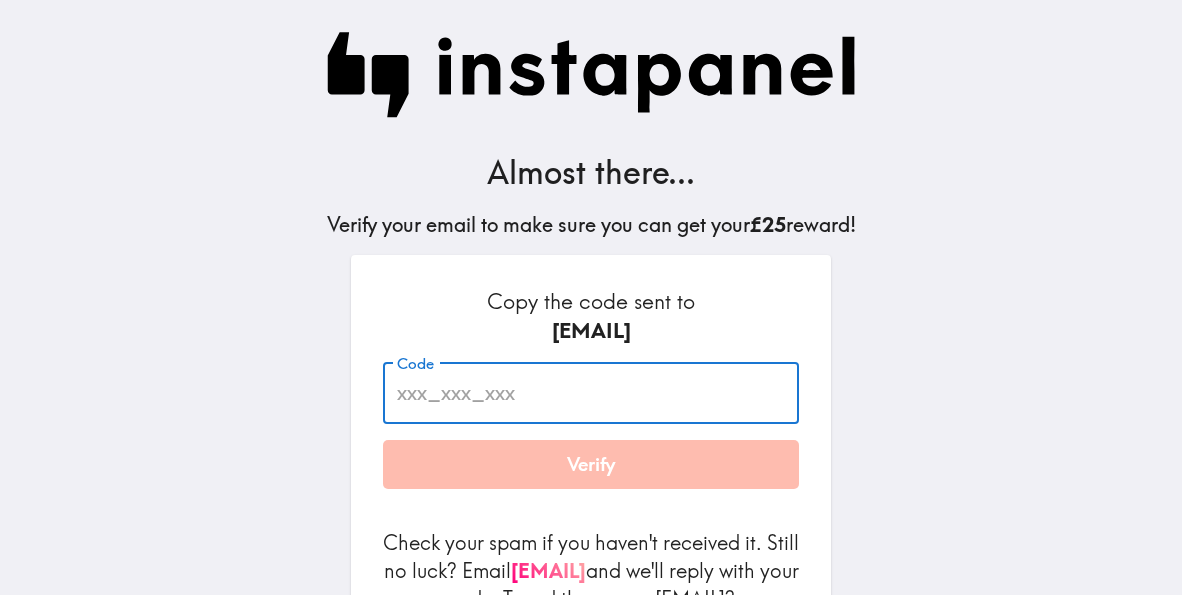 paste on "PBm_HLH_YED" 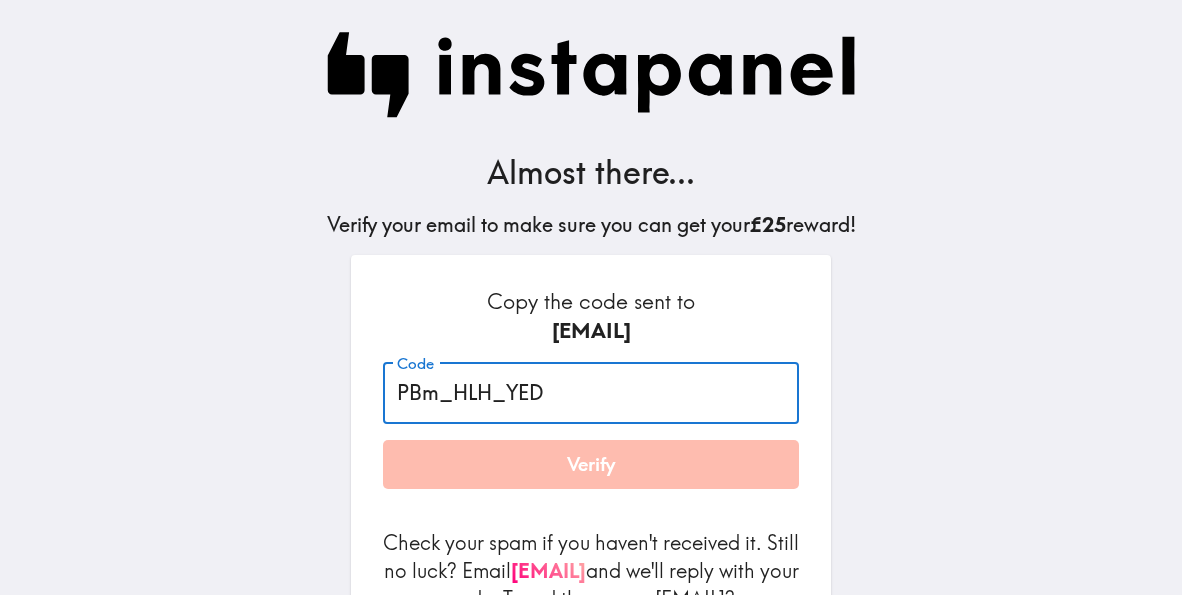type on "PBm_HLH_YED" 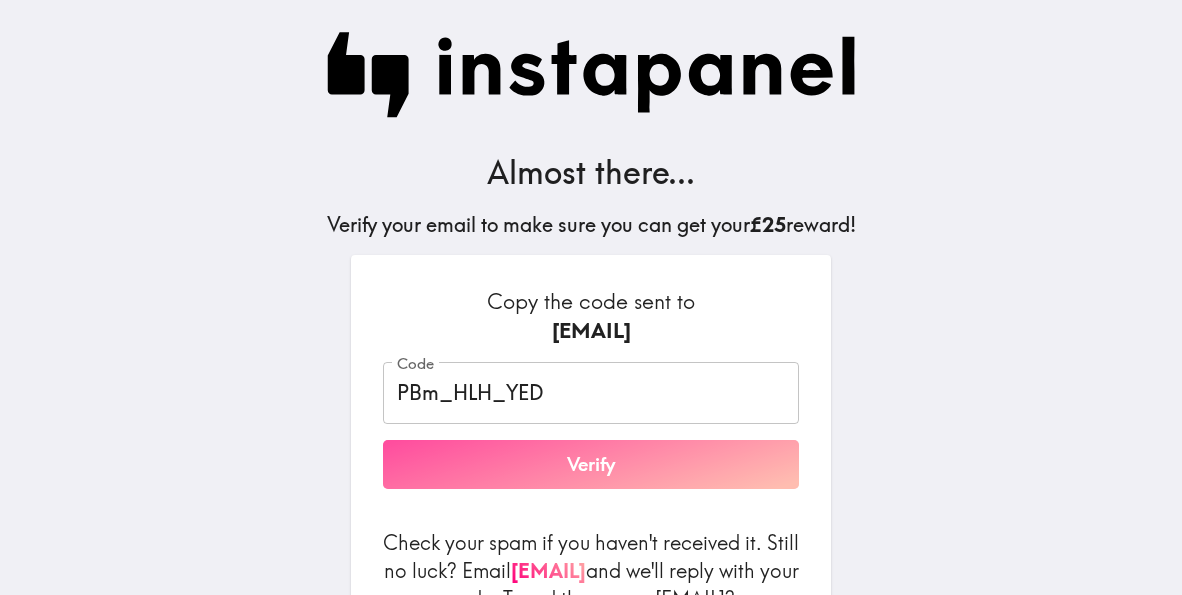 click on "Verify" at bounding box center (591, 465) 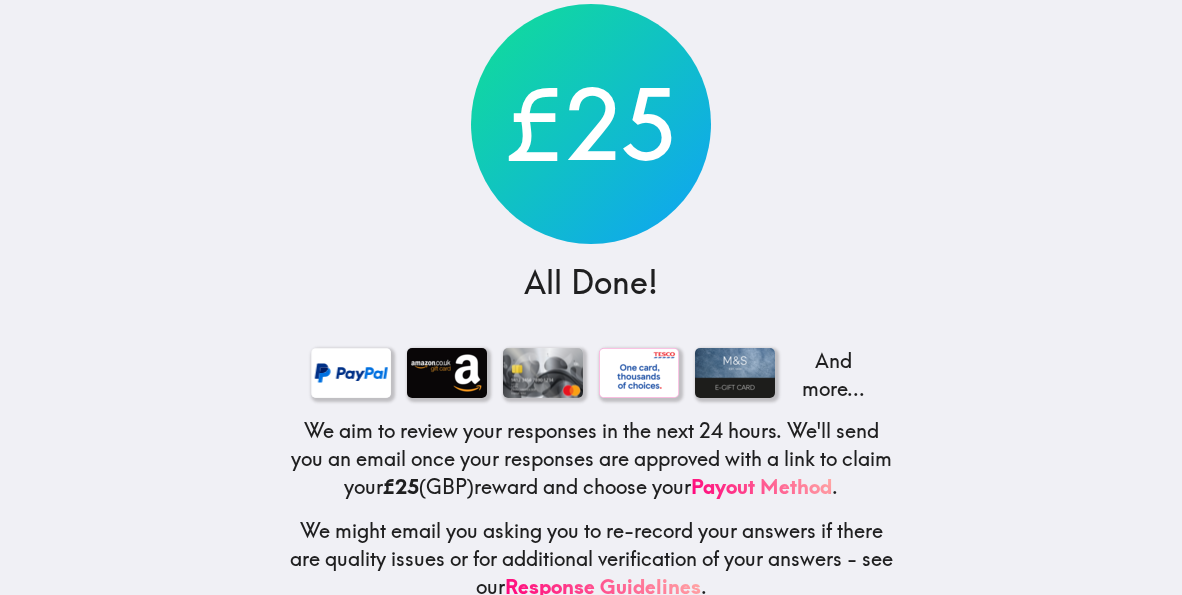 scroll, scrollTop: 176, scrollLeft: 0, axis: vertical 